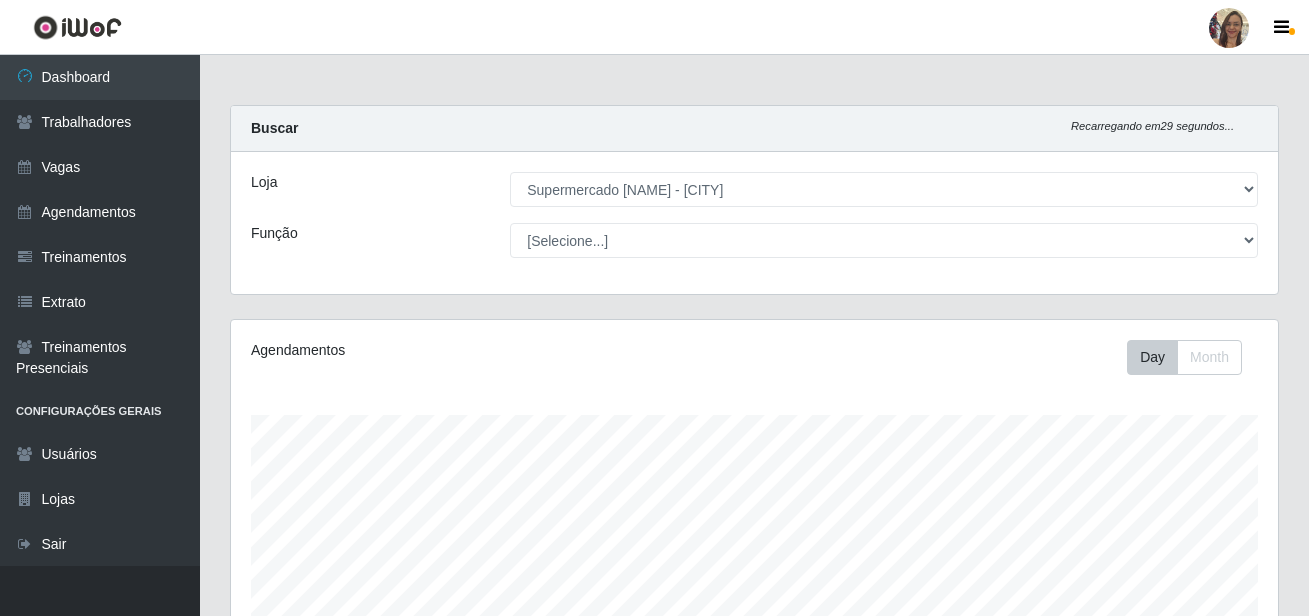 select on "383" 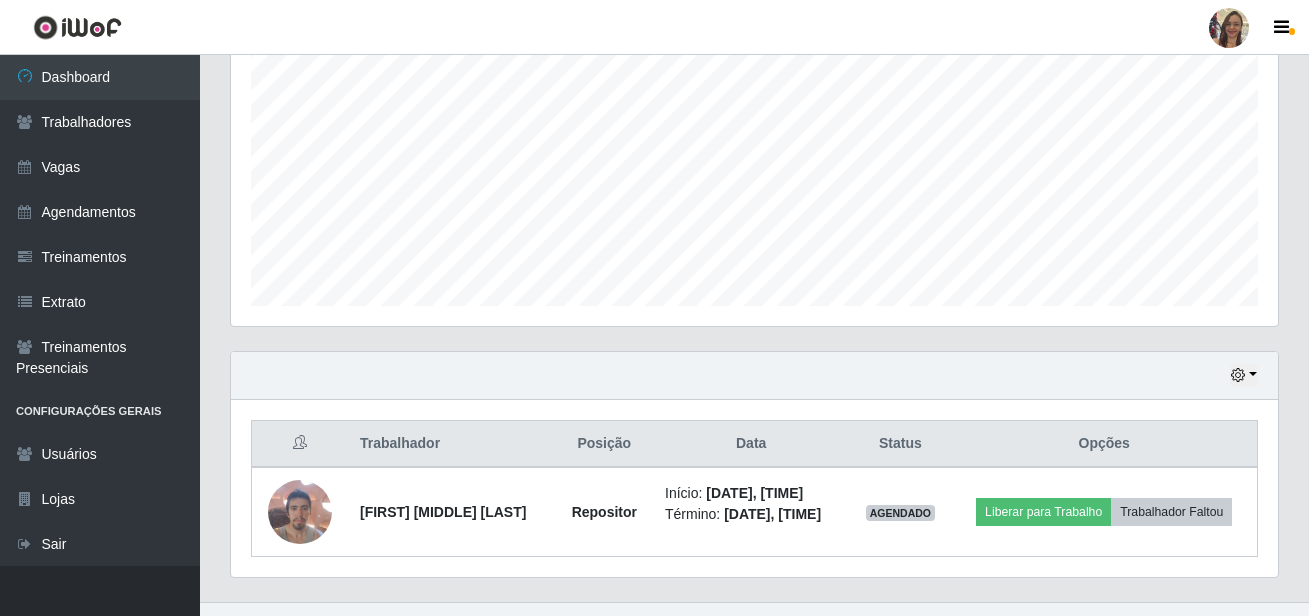 scroll, scrollTop: 999585, scrollLeft: 998953, axis: both 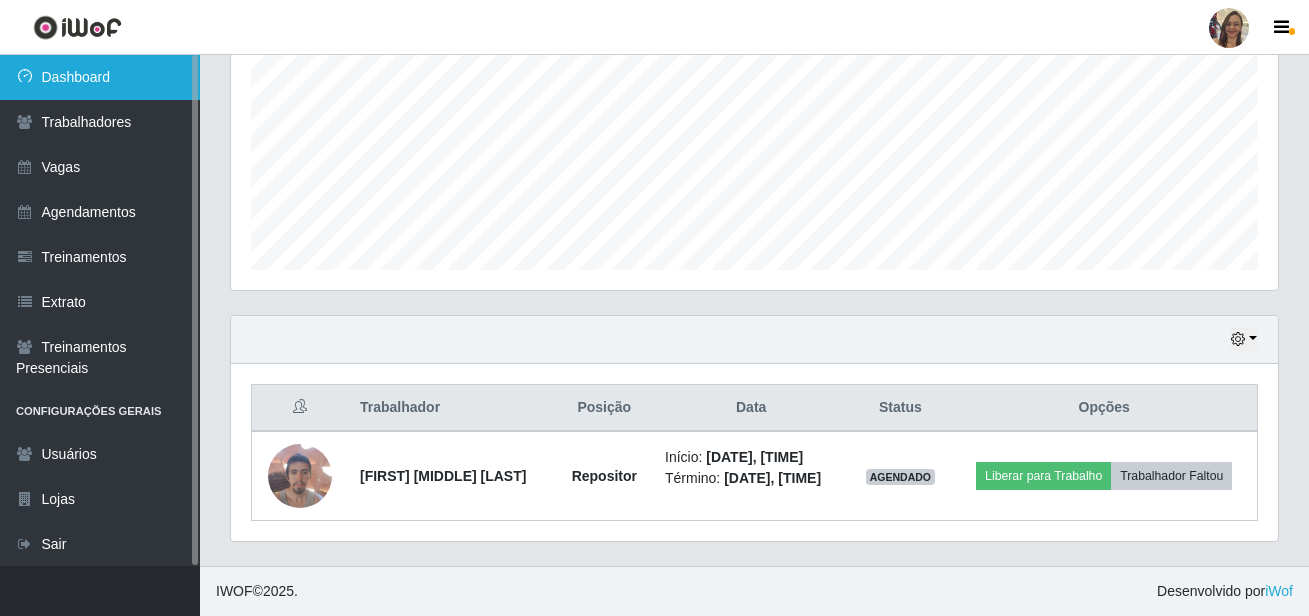 click on "Dashboard" at bounding box center [100, 77] 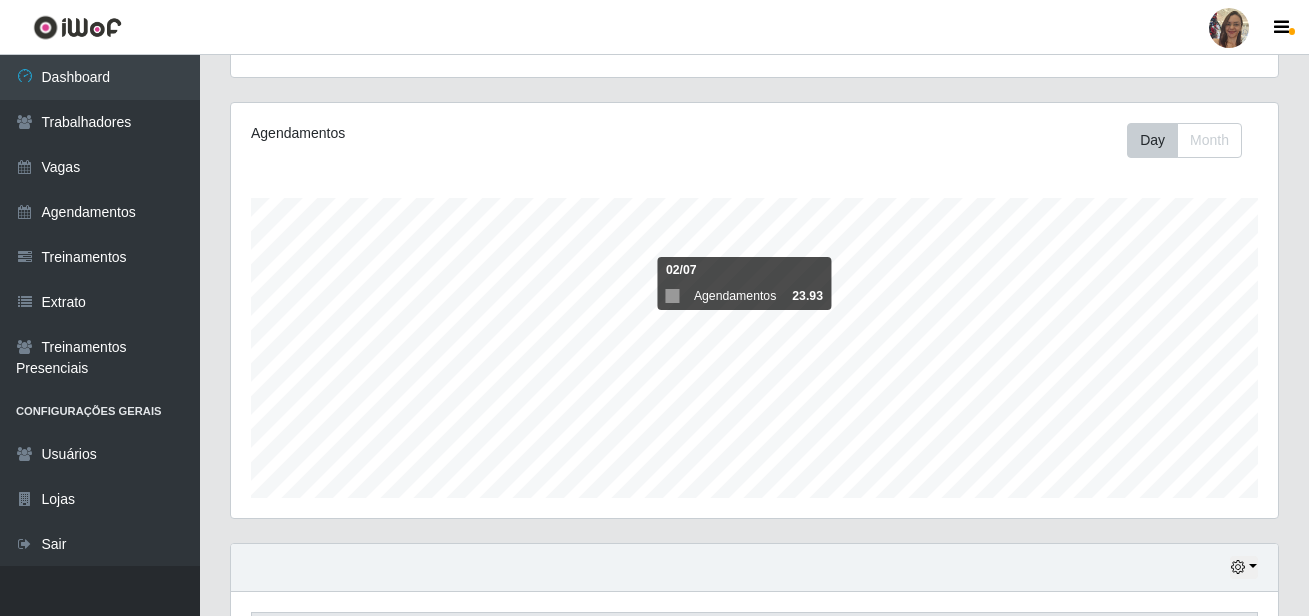 scroll, scrollTop: 145, scrollLeft: 0, axis: vertical 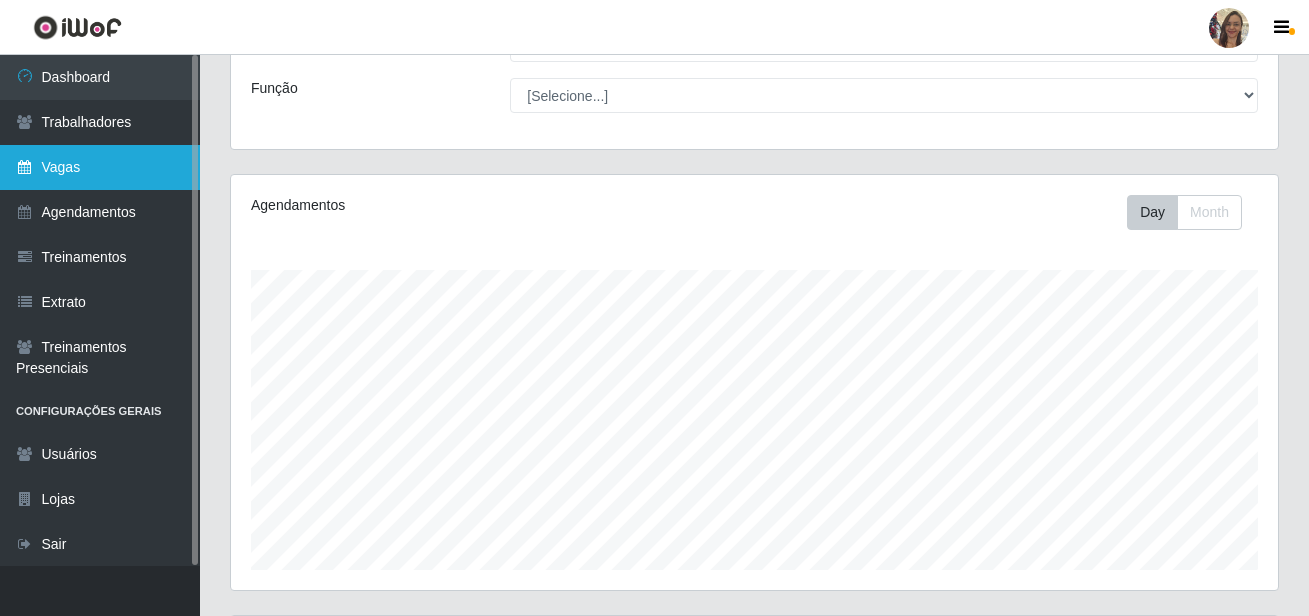 click on "Vagas" at bounding box center (100, 167) 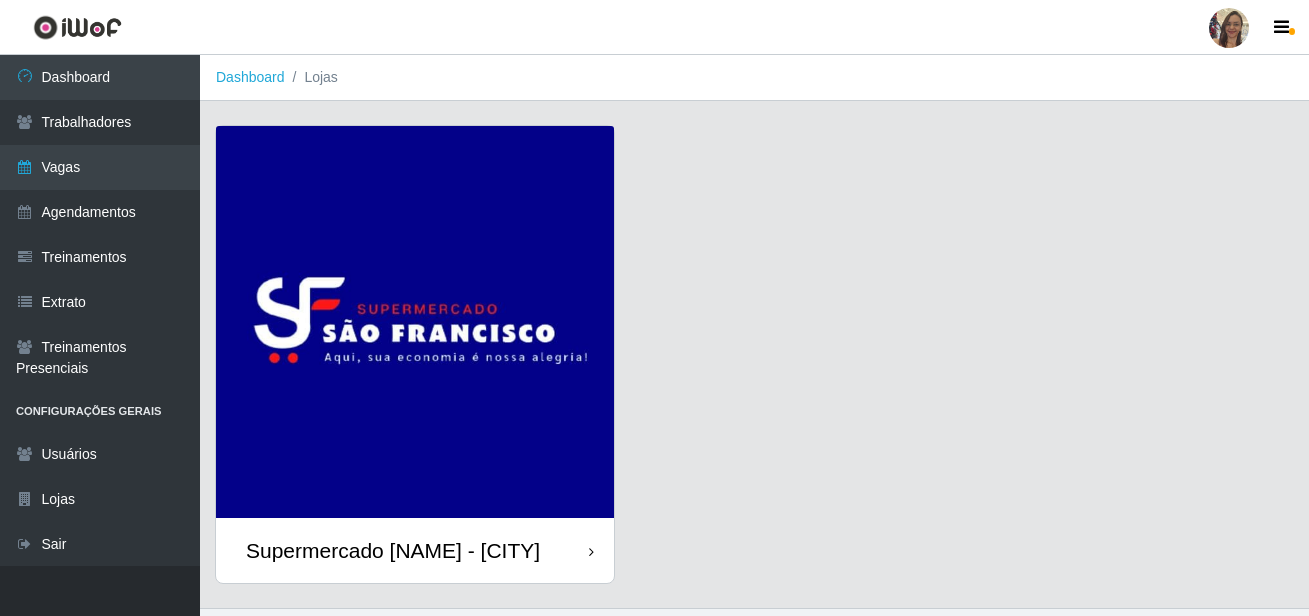 click at bounding box center (415, 322) 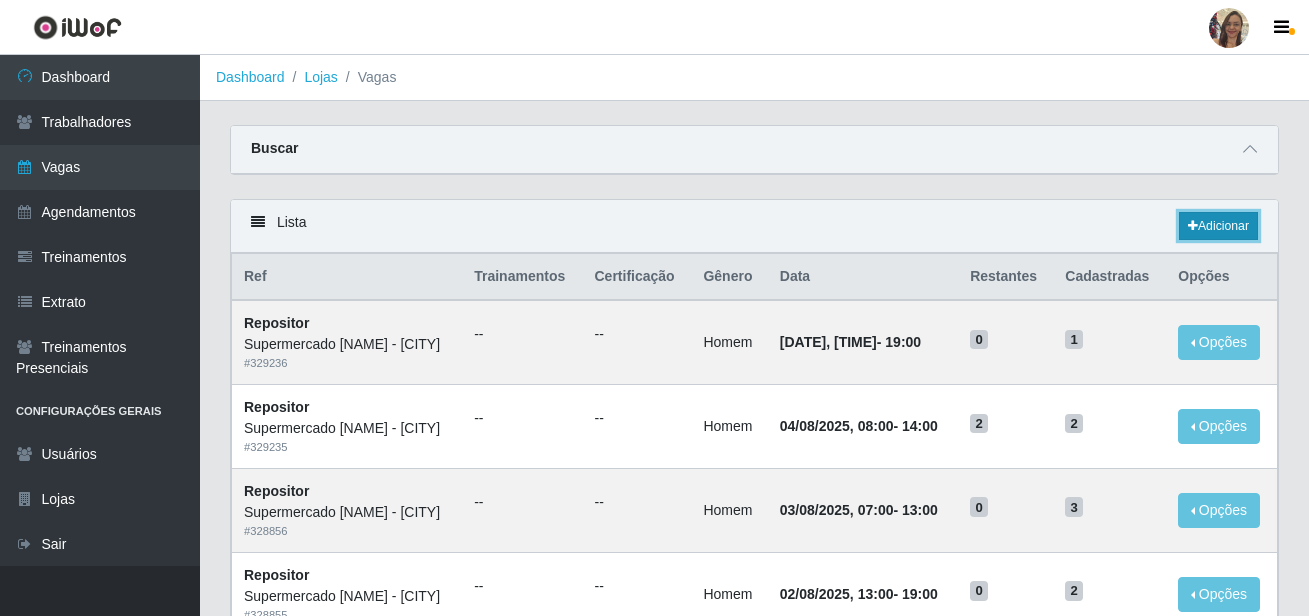 click on "Adicionar" at bounding box center (1218, 226) 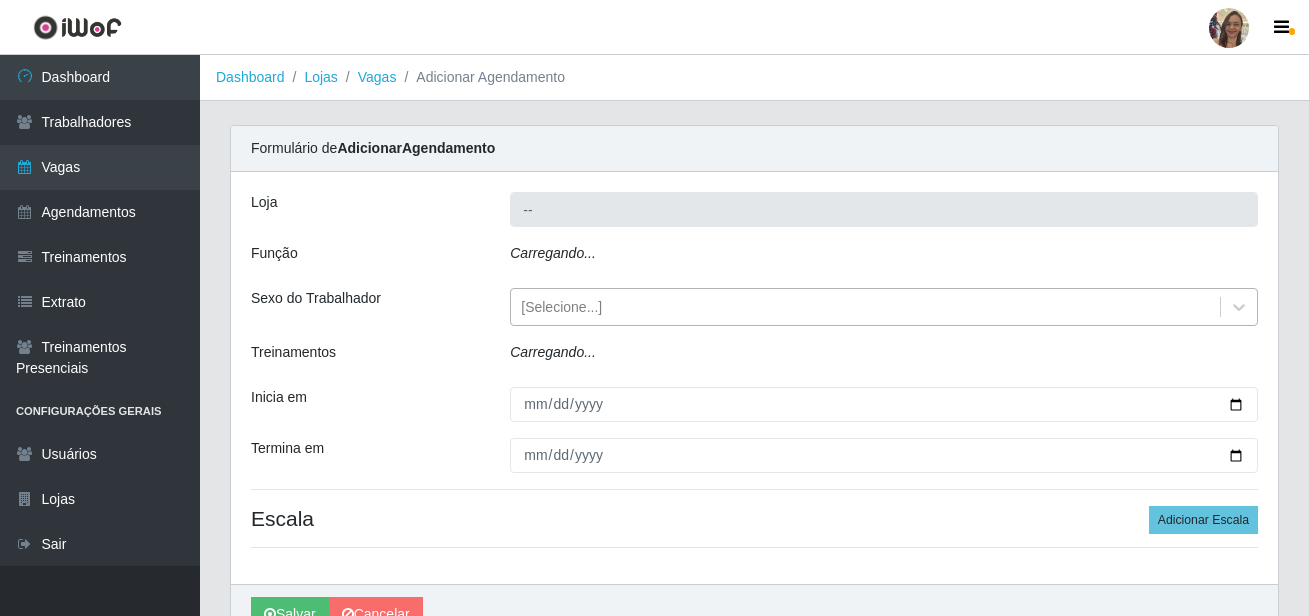 type on "Supermercado [NAME] - [CITY]" 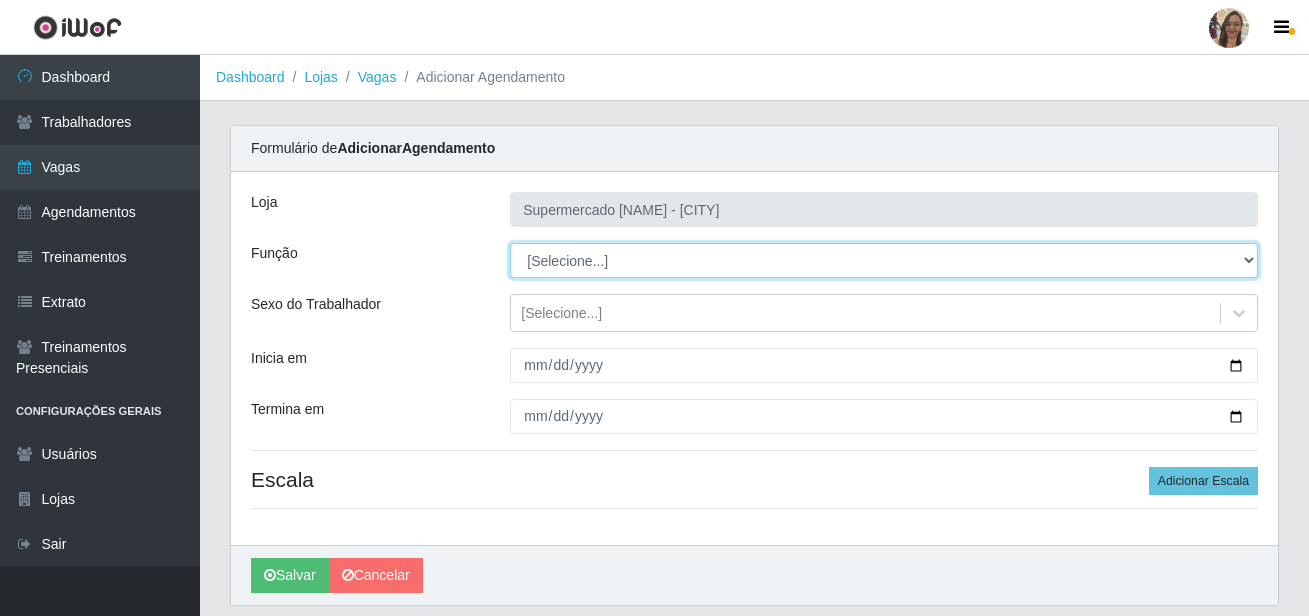 click on "[Selecione...] ASG ASG + ASG ++ Balconista de Açougue  Balconista de Açougue + Balconista de Açougue ++ Embalador Embalador + Embalador ++ Operador de Caixa Operador de Caixa ++ Operador de Loja Operador de Loja + Operador de Loja ++ Repositor  Repositor + Repositor ++" at bounding box center [884, 260] 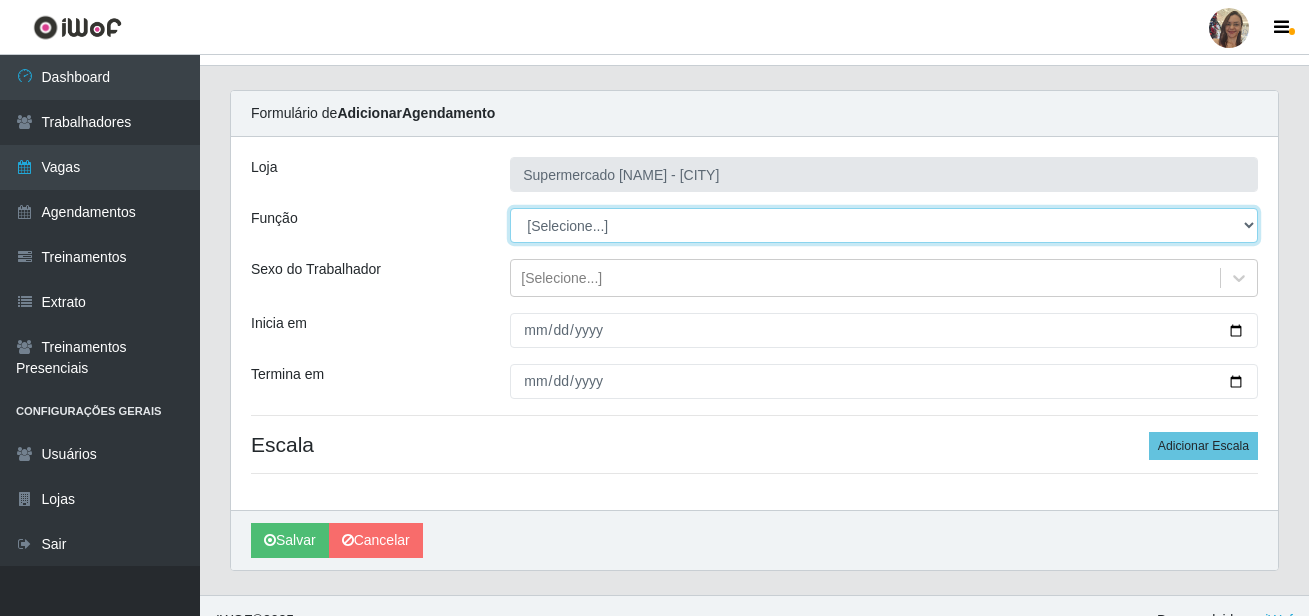 scroll, scrollTop: 64, scrollLeft: 0, axis: vertical 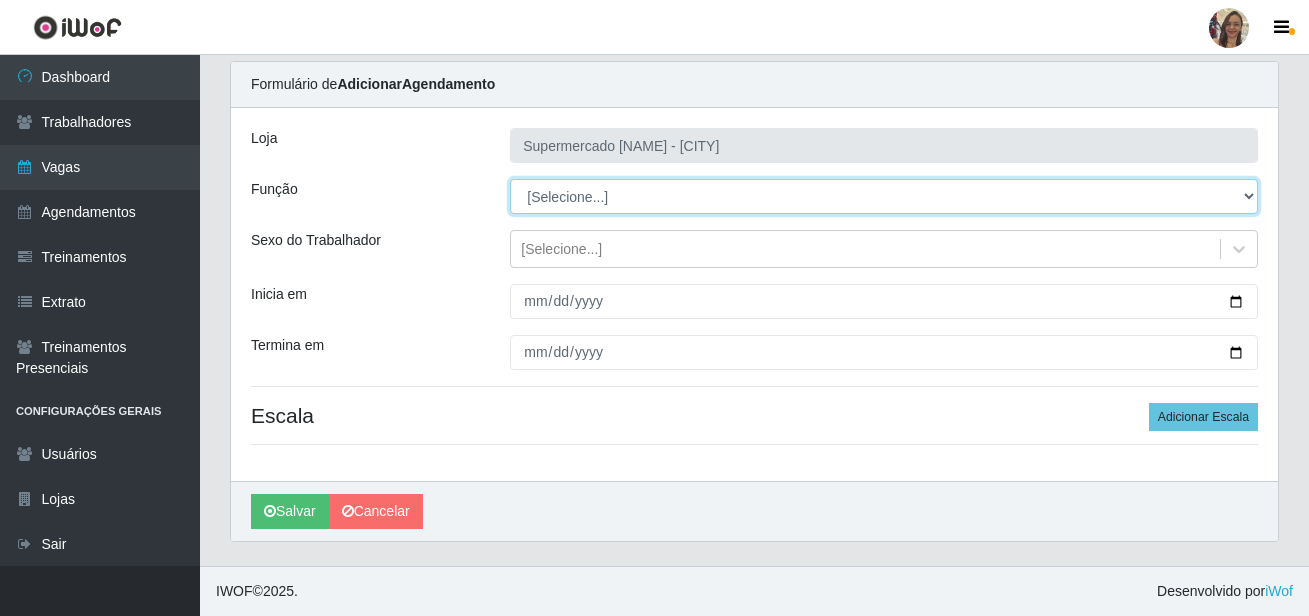 click on "[Selecione...] ASG ASG + ASG ++ Balconista de Açougue  Balconista de Açougue + Balconista de Açougue ++ Embalador Embalador + Embalador ++ Operador de Caixa Operador de Caixa ++ Operador de Loja Operador de Loja + Operador de Loja ++ Repositor  Repositor + Repositor ++" at bounding box center [884, 196] 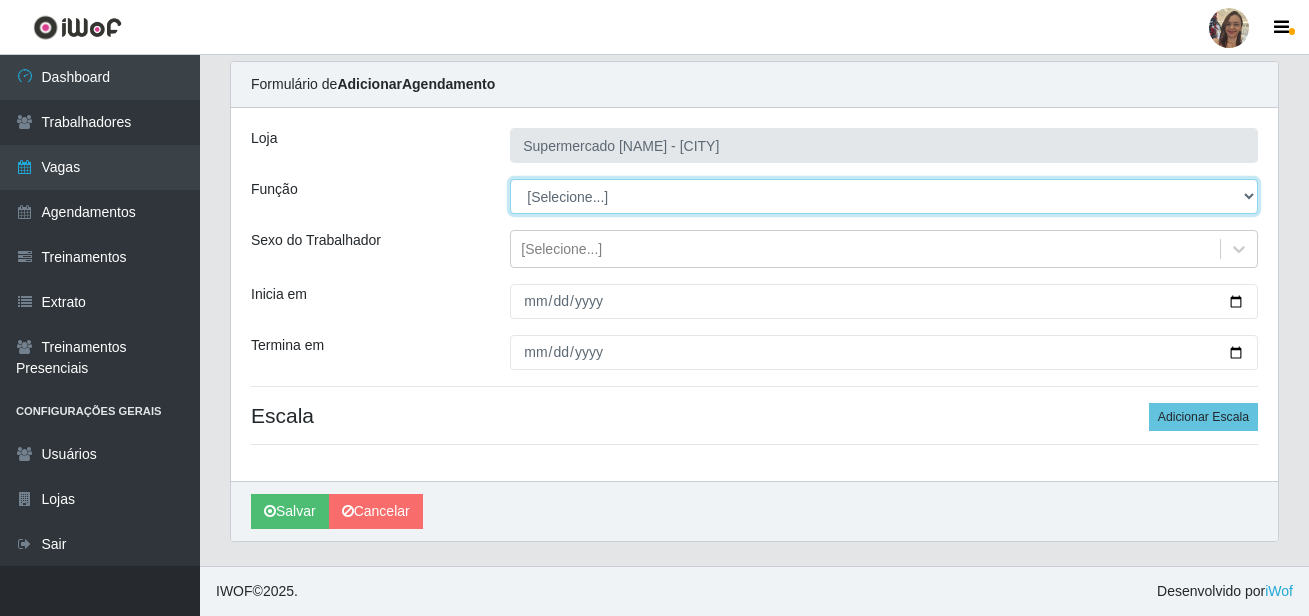 select on "24" 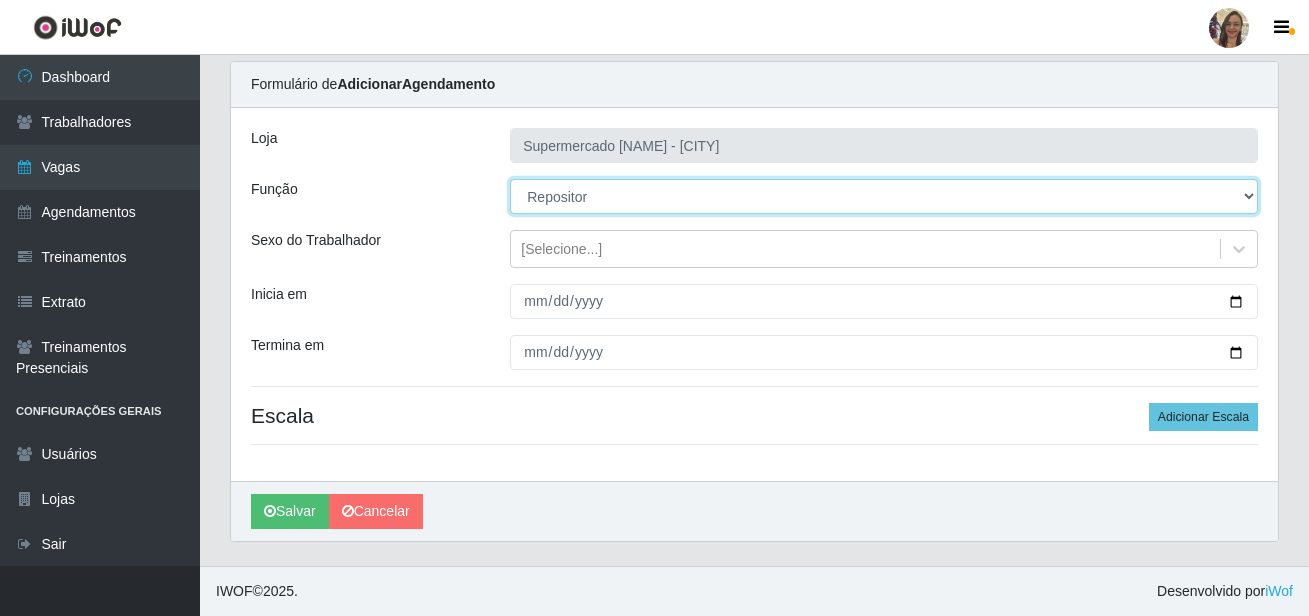 click on "[Selecione...] ASG ASG + ASG ++ Balconista de Açougue  Balconista de Açougue + Balconista de Açougue ++ Embalador Embalador + Embalador ++ Operador de Caixa Operador de Caixa ++ Operador de Loja Operador de Loja + Operador de Loja ++ Repositor  Repositor + Repositor ++" at bounding box center (884, 196) 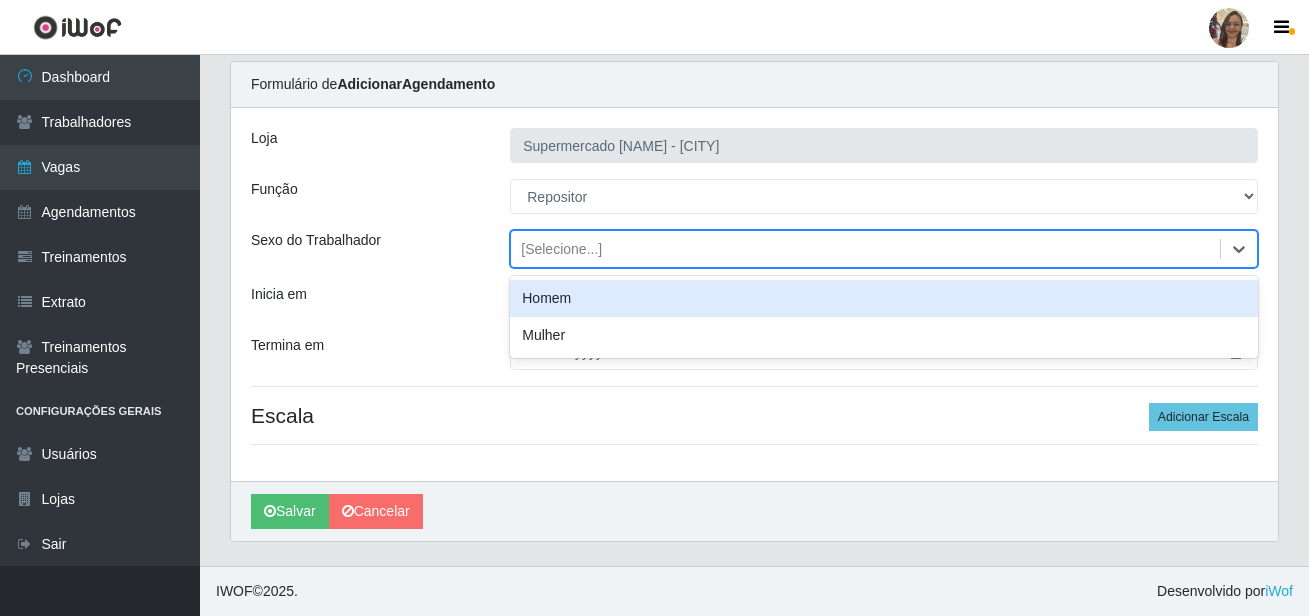 click on "[Selecione...]" at bounding box center [561, 249] 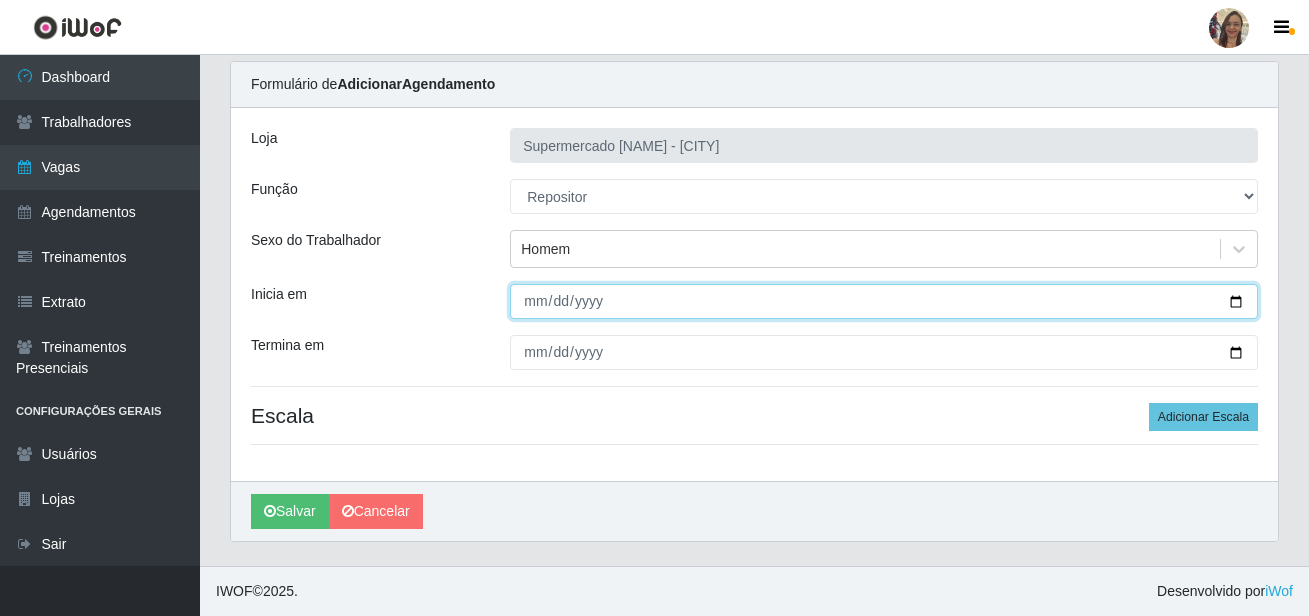 click on "Inicia em" at bounding box center (884, 301) 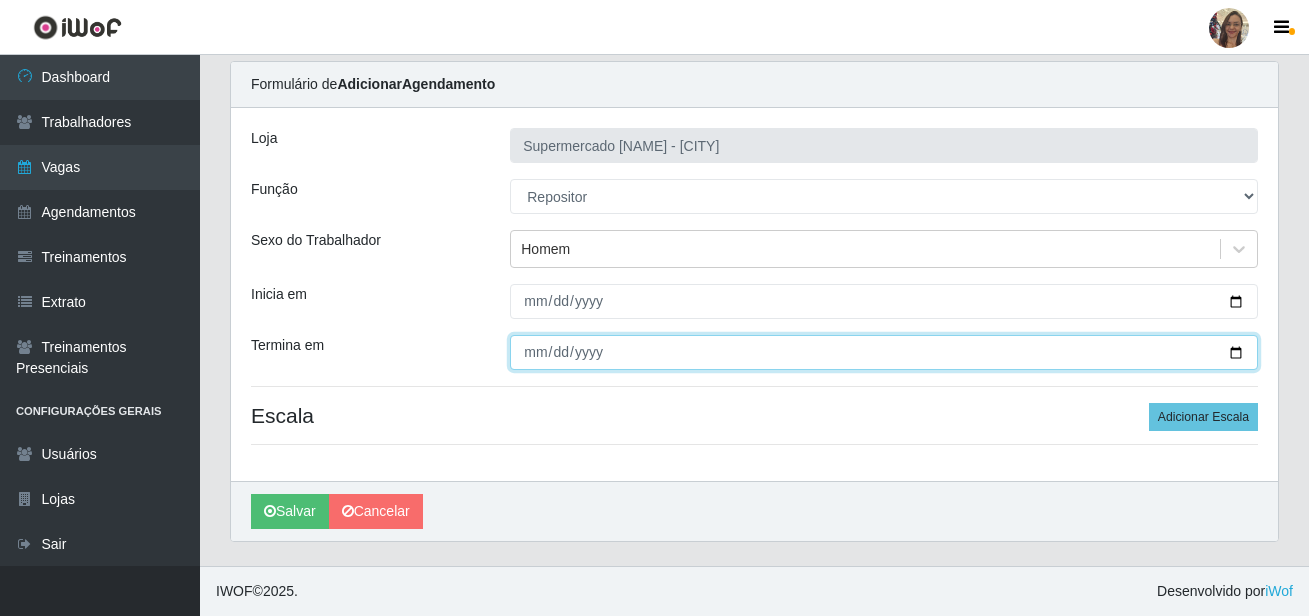 click on "Termina em" at bounding box center [884, 352] 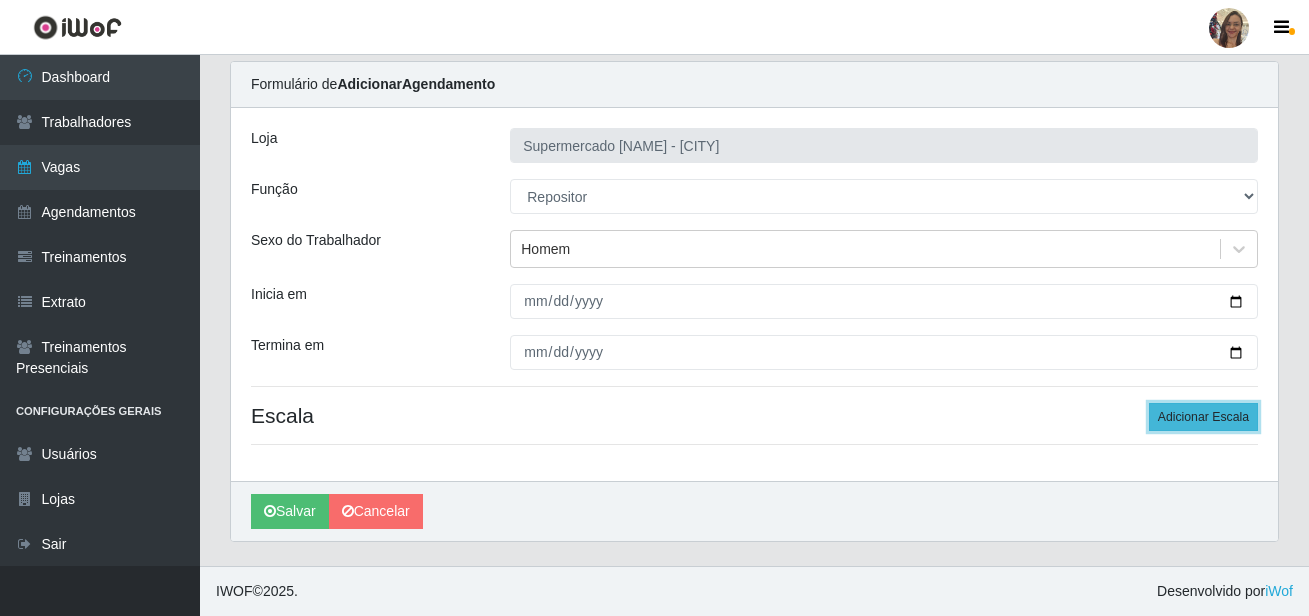 click on "Adicionar Escala" at bounding box center (1203, 417) 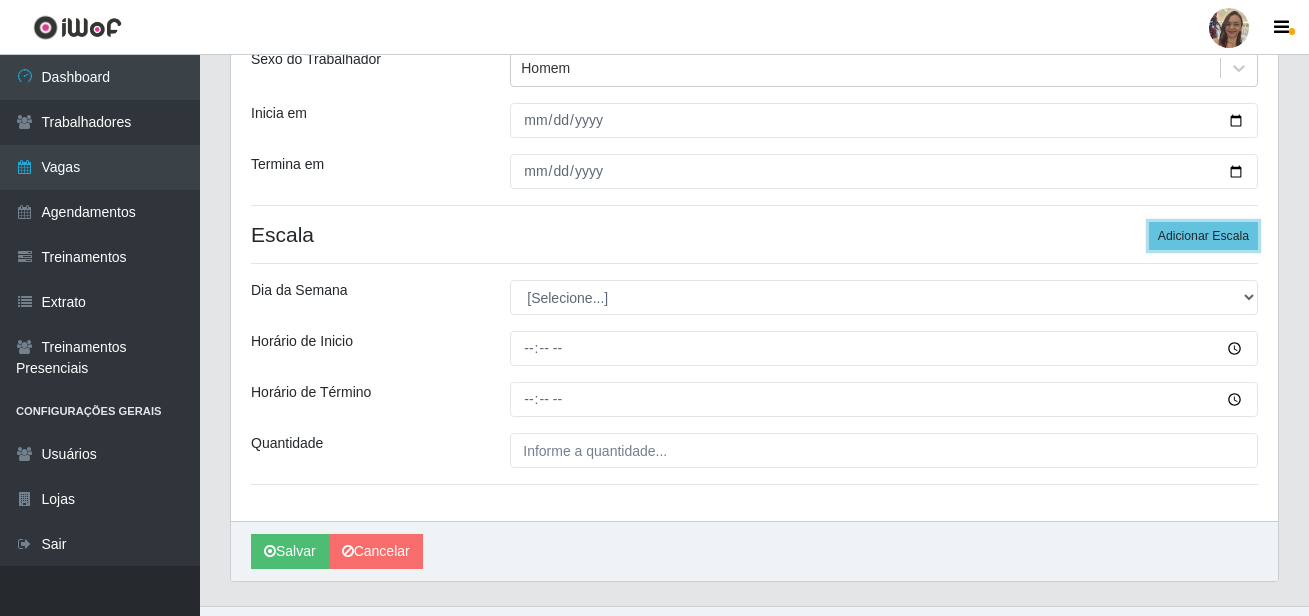 scroll, scrollTop: 264, scrollLeft: 0, axis: vertical 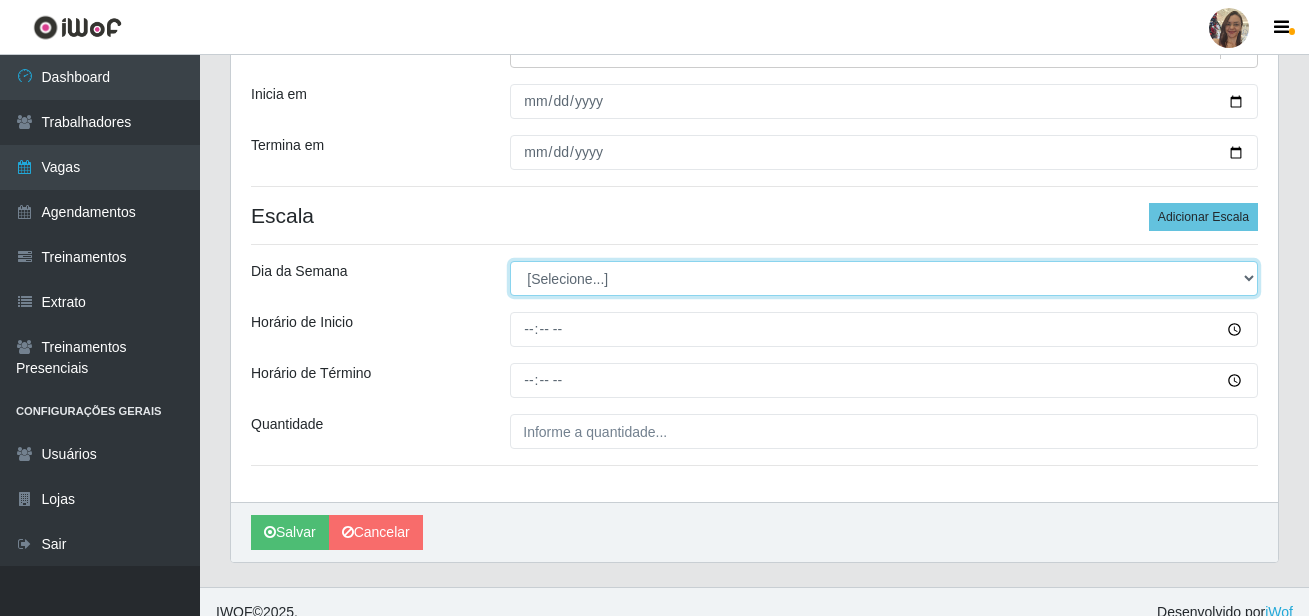 click on "[Selecione...] Segunda Terça Quarta Quinta Sexta Sábado Domingo" at bounding box center [884, 278] 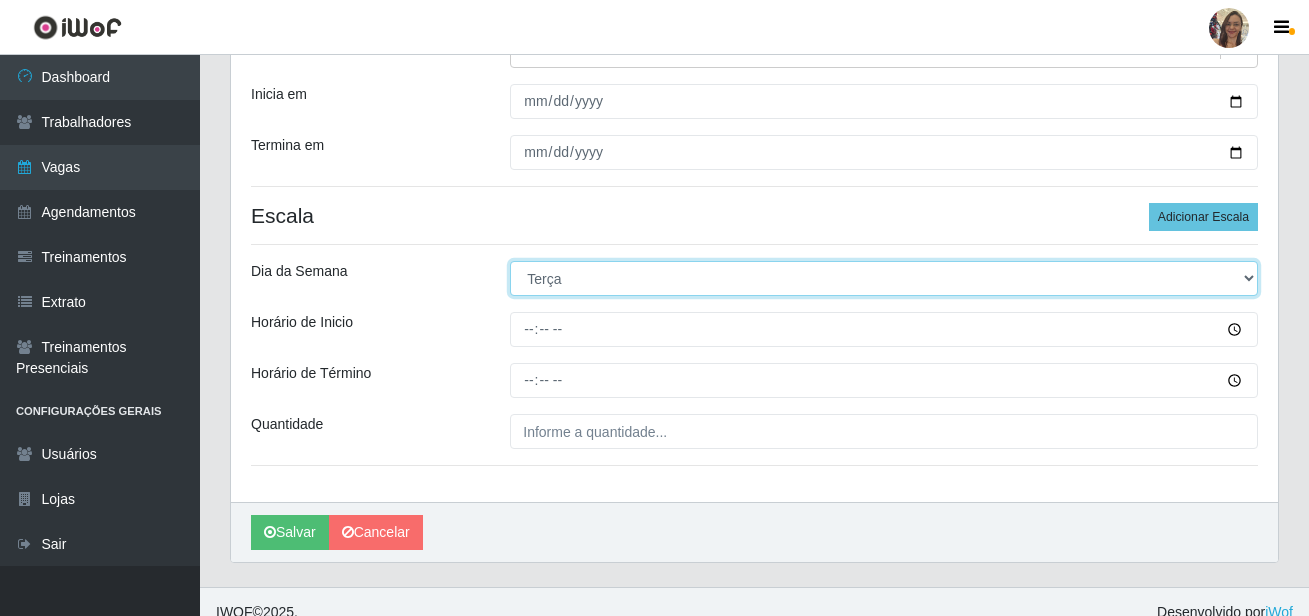 click on "[Selecione...] Segunda Terça Quarta Quinta Sexta Sábado Domingo" at bounding box center (884, 278) 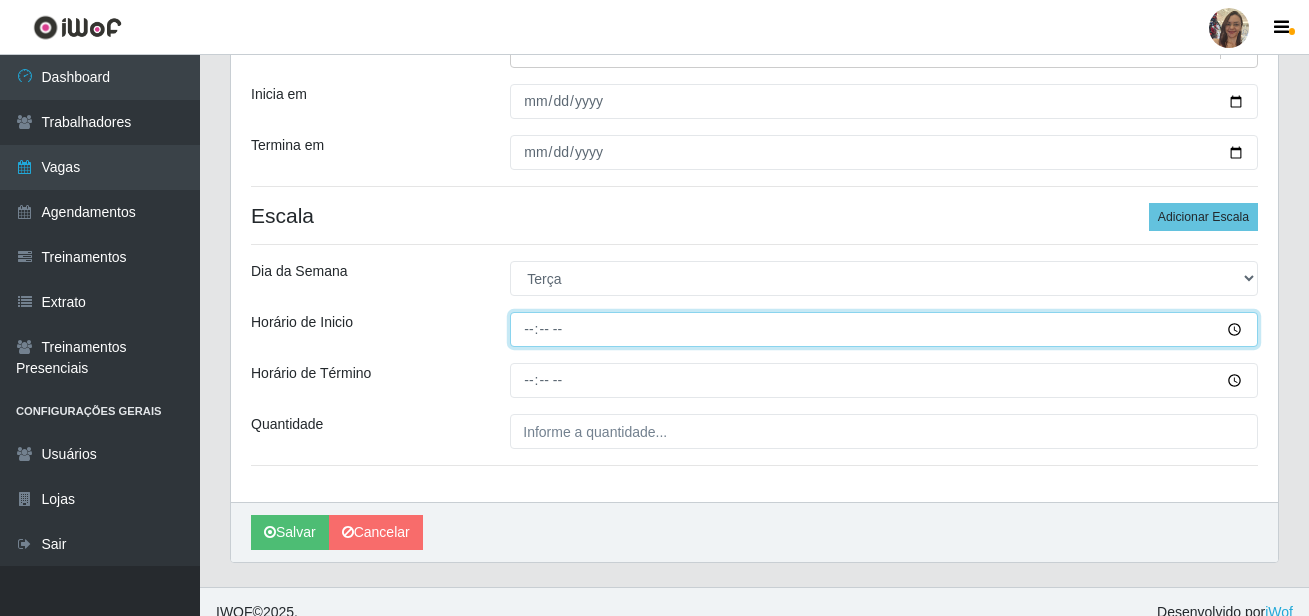click on "Horário de Inicio" at bounding box center (884, 329) 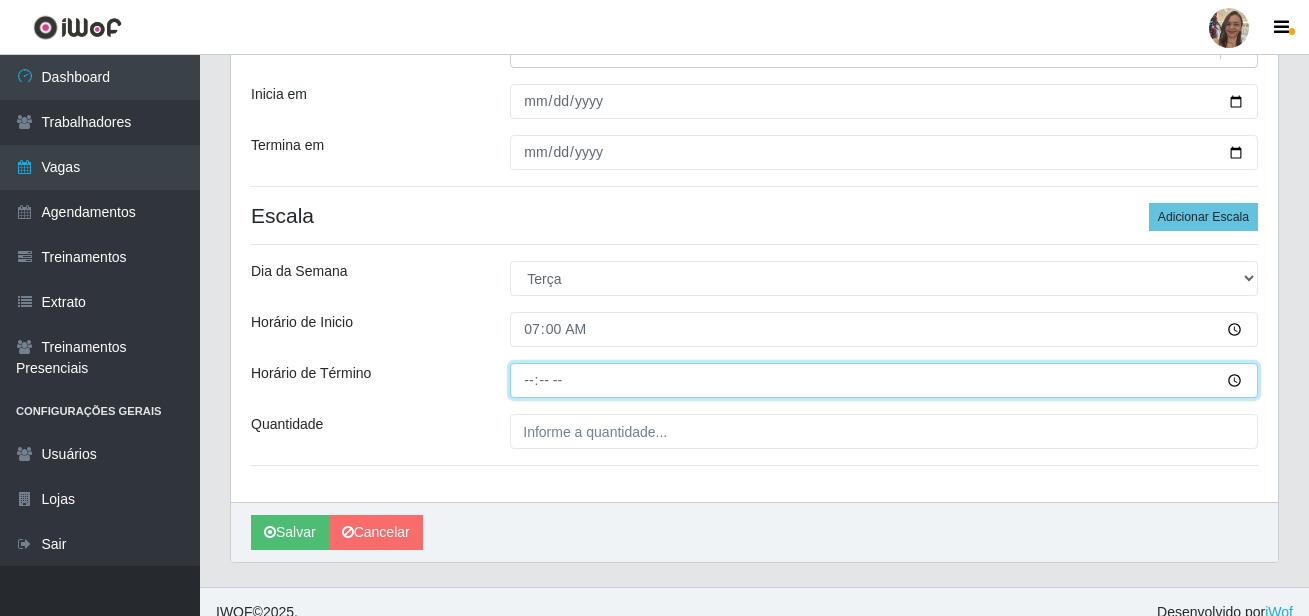 click on "Horário de Término" at bounding box center (884, 380) 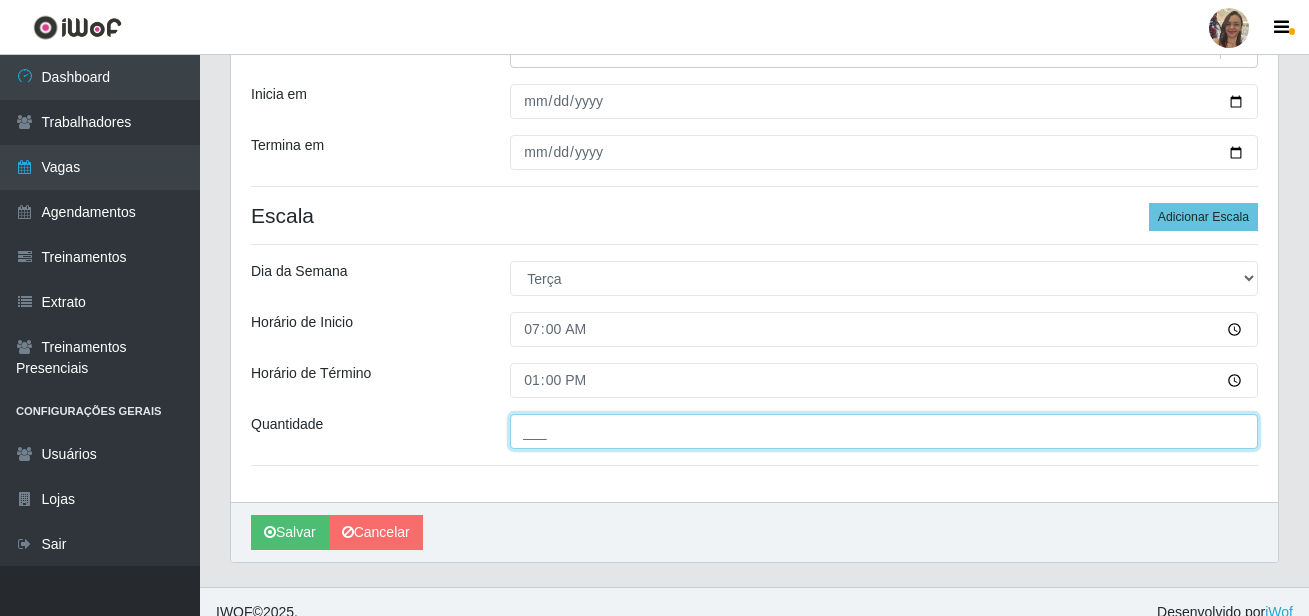 click on "___" at bounding box center (884, 431) 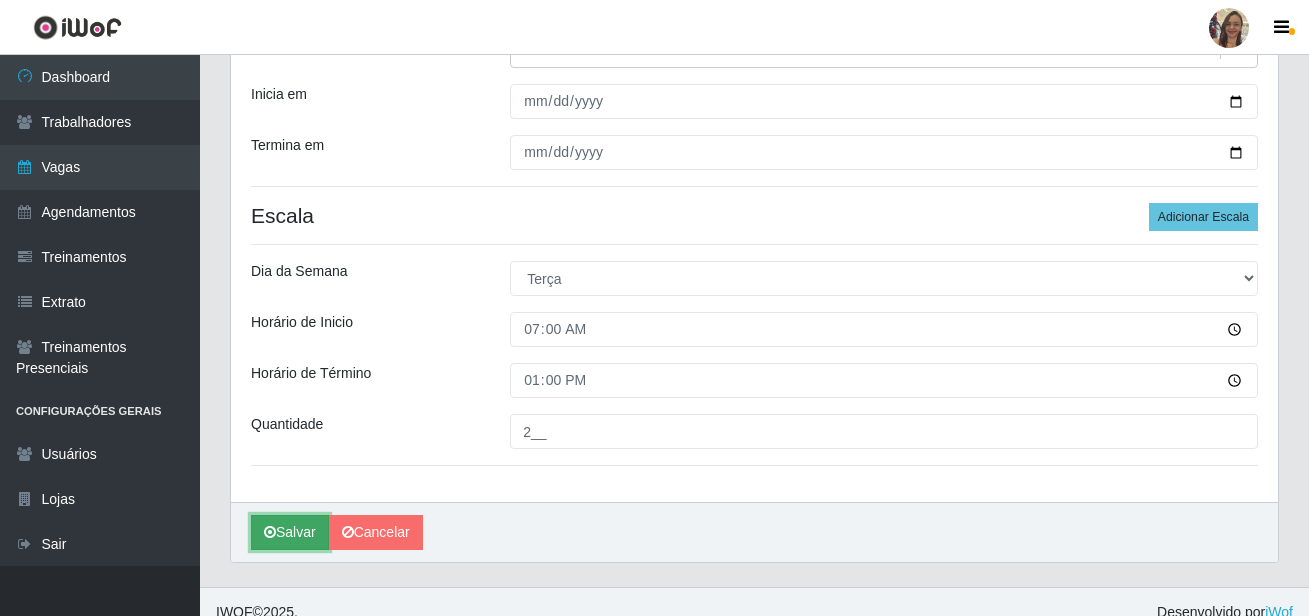 click on "Salvar" at bounding box center (290, 532) 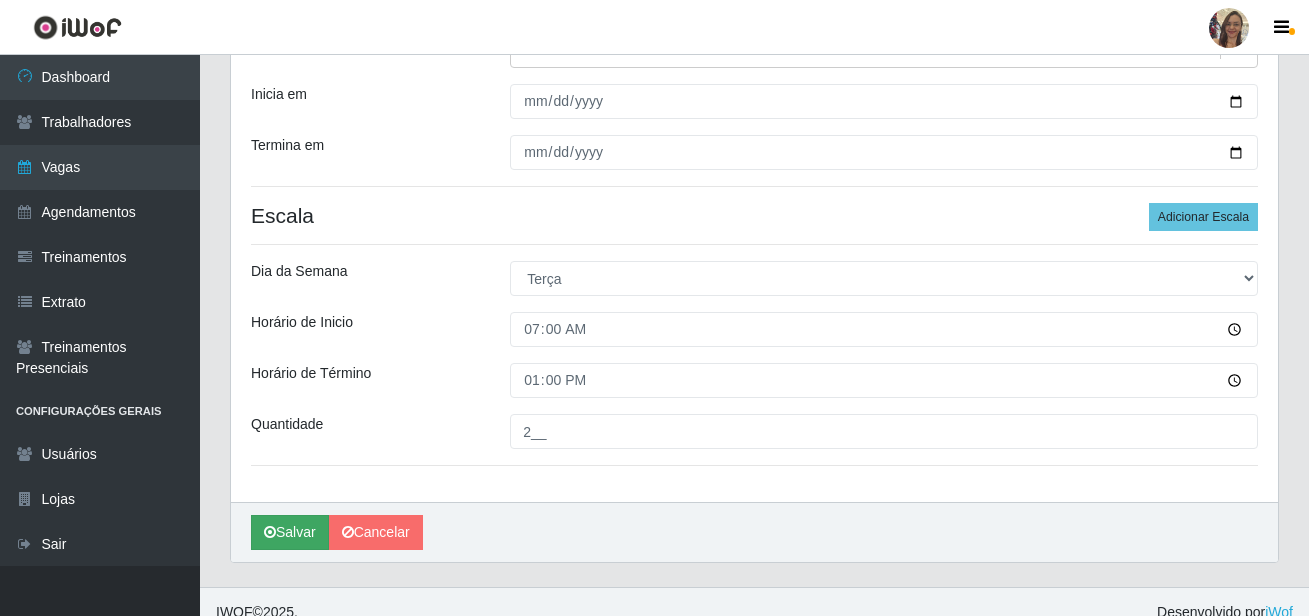 scroll, scrollTop: 0, scrollLeft: 0, axis: both 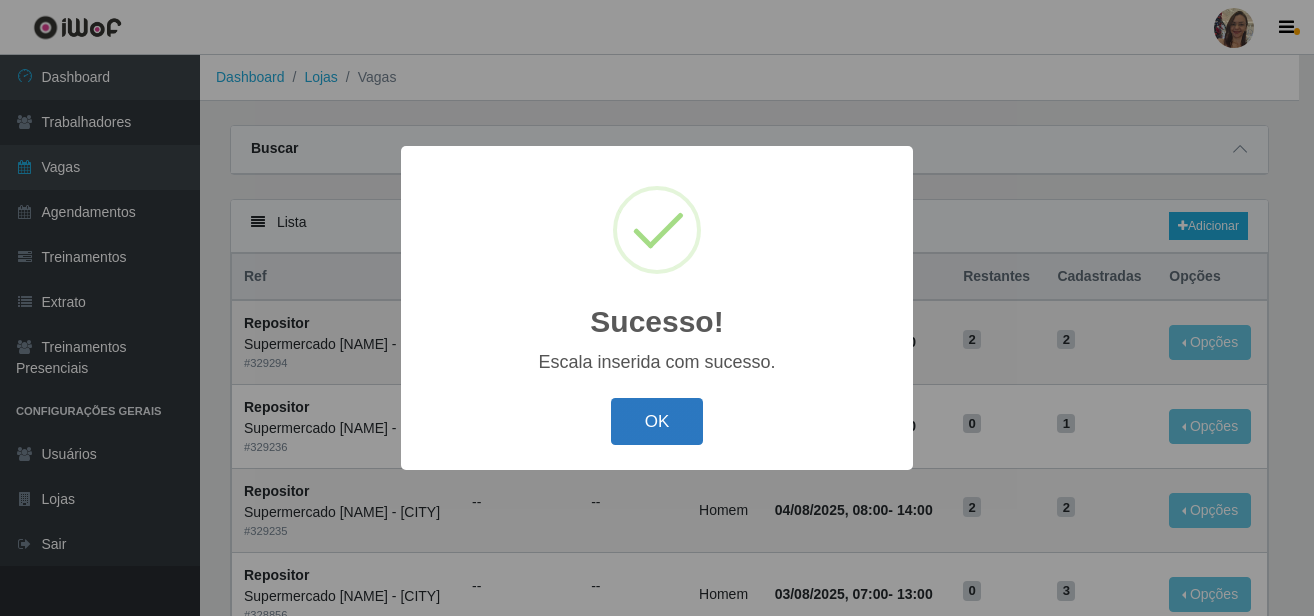 click on "OK" at bounding box center (657, 421) 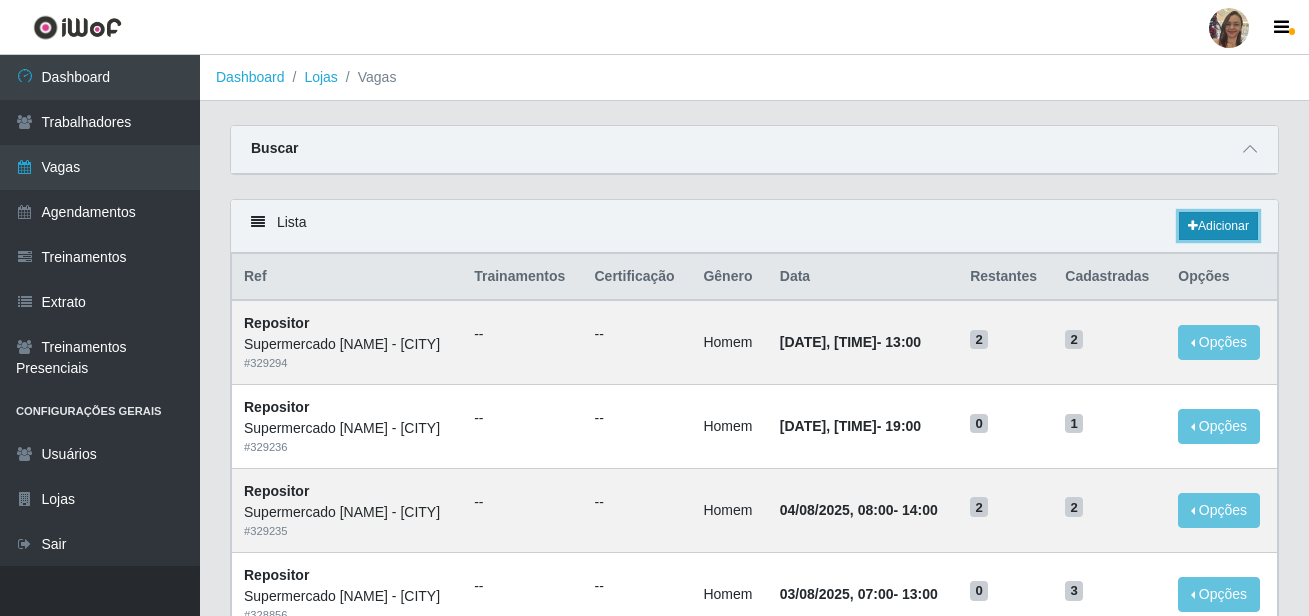 click on "Adicionar" at bounding box center (1218, 226) 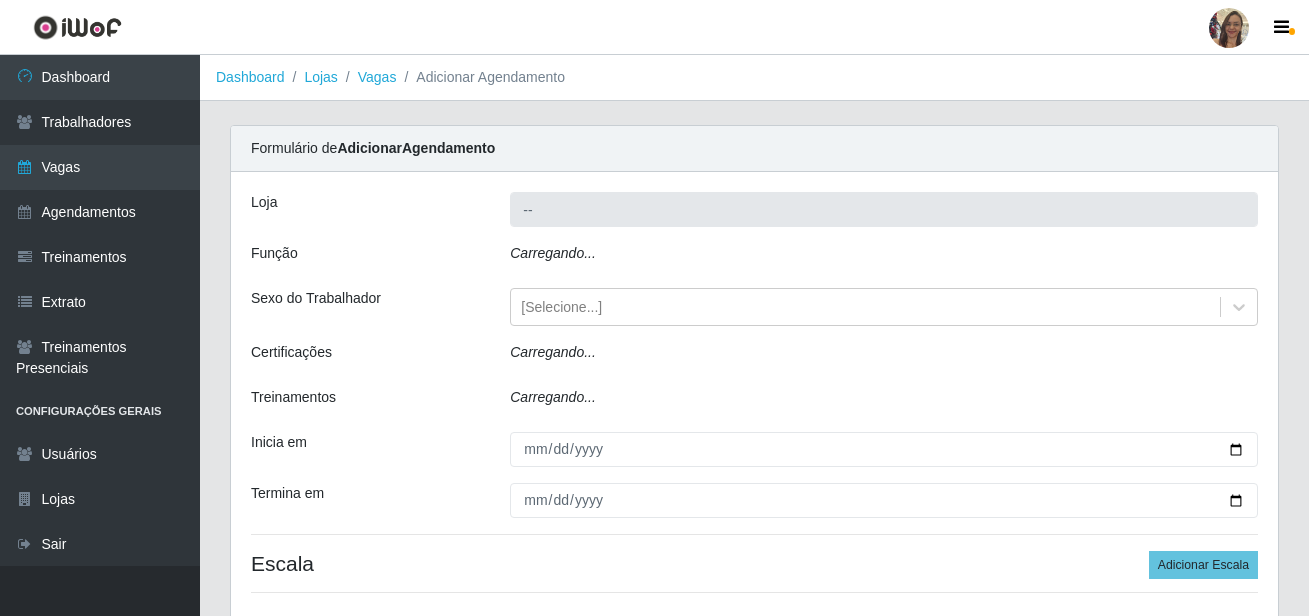 type on "Supermercado [NAME] - [CITY]" 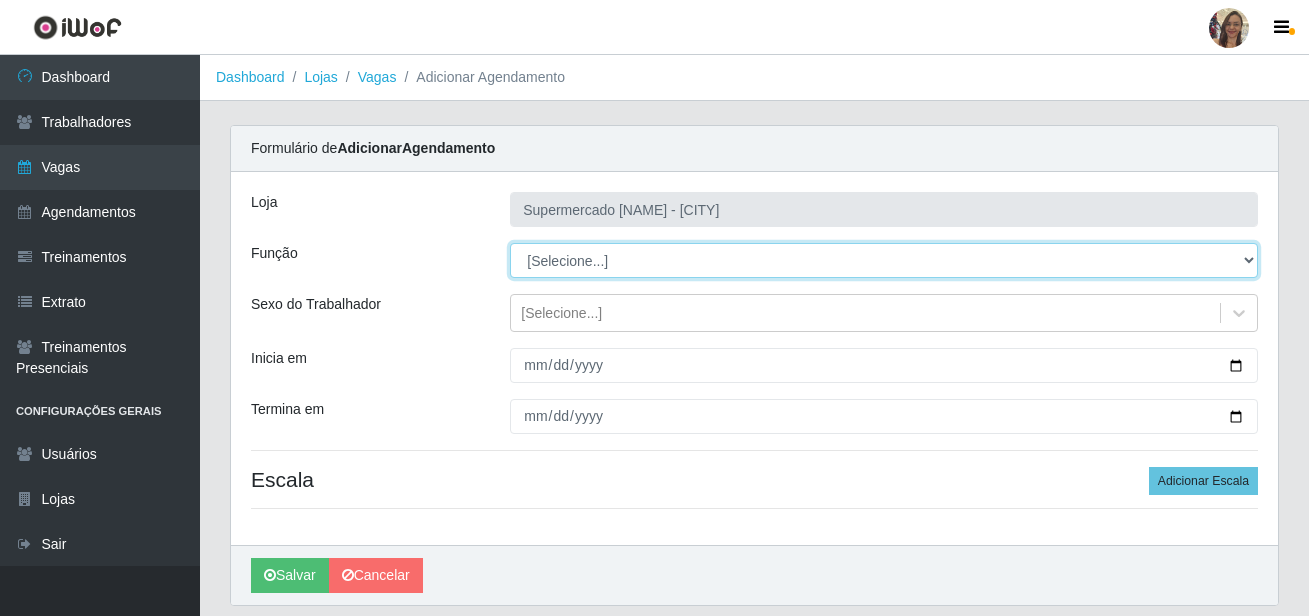 click on "[Selecione...] ASG ASG + ASG ++ Balconista de Açougue  Balconista de Açougue + Balconista de Açougue ++ Embalador Embalador + Embalador ++ Operador de Caixa Operador de Caixa ++ Operador de Loja Operador de Loja + Operador de Loja ++ Repositor  Repositor + Repositor ++" at bounding box center [884, 260] 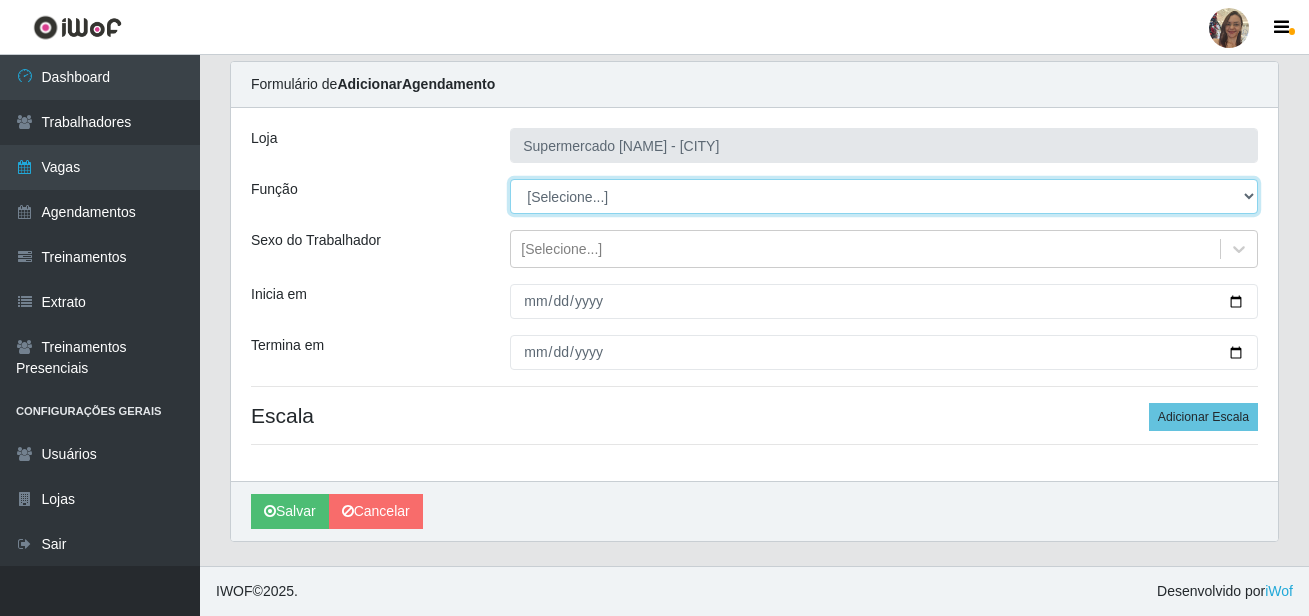 click on "[Selecione...] ASG ASG + ASG ++ Balconista de Açougue  Balconista de Açougue + Balconista de Açougue ++ Embalador Embalador + Embalador ++ Operador de Caixa Operador de Caixa ++ Operador de Loja Operador de Loja + Operador de Loja ++ Repositor  Repositor + Repositor ++" at bounding box center [884, 196] 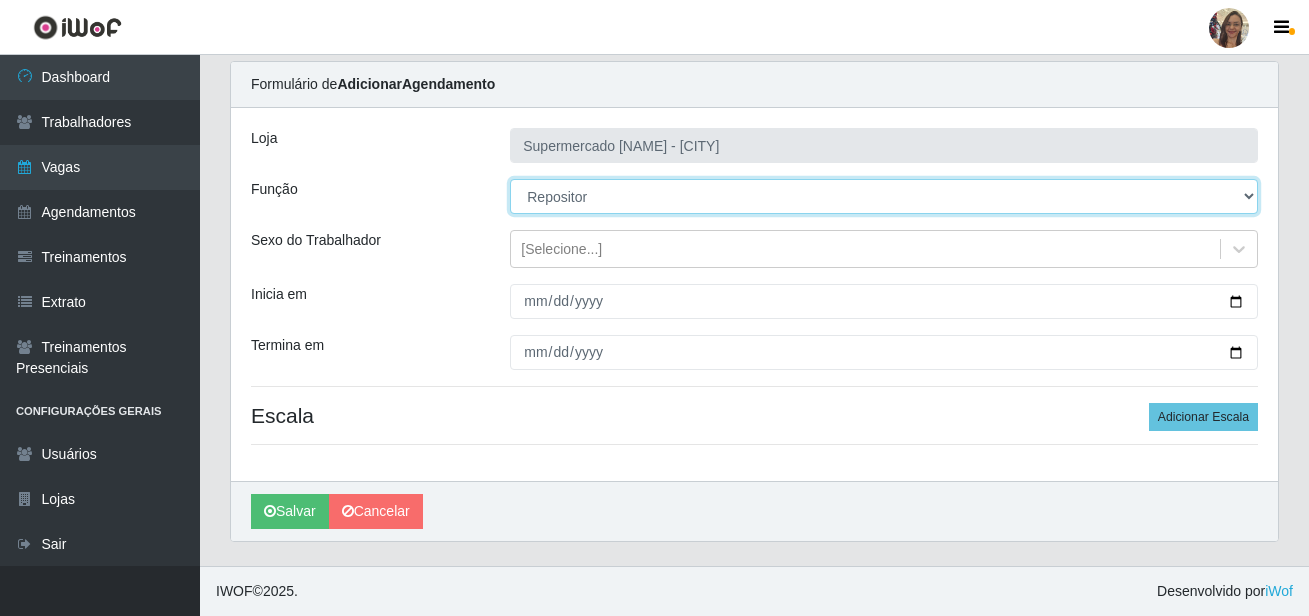 click on "[Selecione...] ASG ASG + ASG ++ Balconista de Açougue  Balconista de Açougue + Balconista de Açougue ++ Embalador Embalador + Embalador ++ Operador de Caixa Operador de Caixa ++ Operador de Loja Operador de Loja + Operador de Loja ++ Repositor  Repositor + Repositor ++" at bounding box center (884, 196) 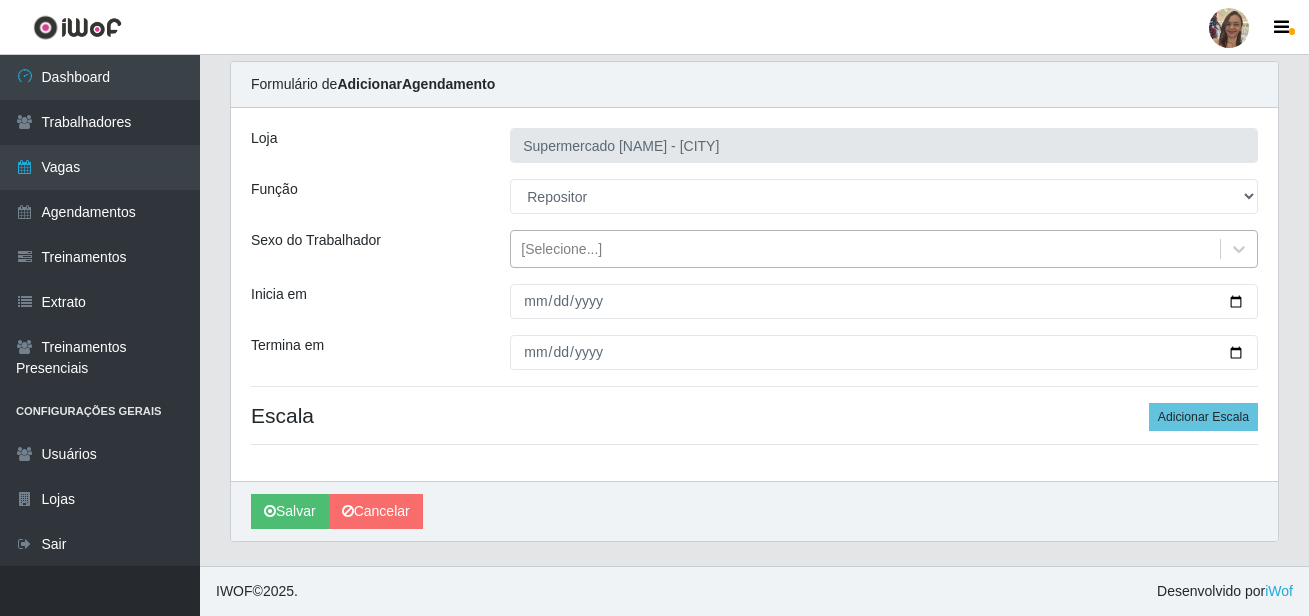 click on "[Selecione...]" at bounding box center [561, 249] 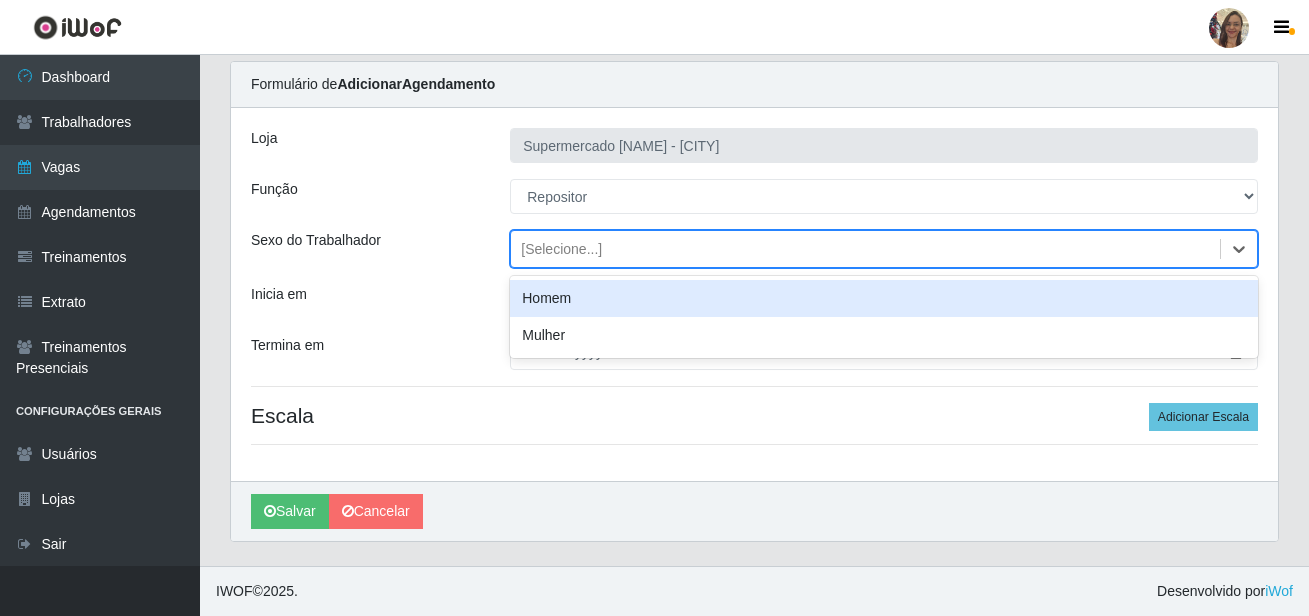 click on "Homem" at bounding box center (884, 298) 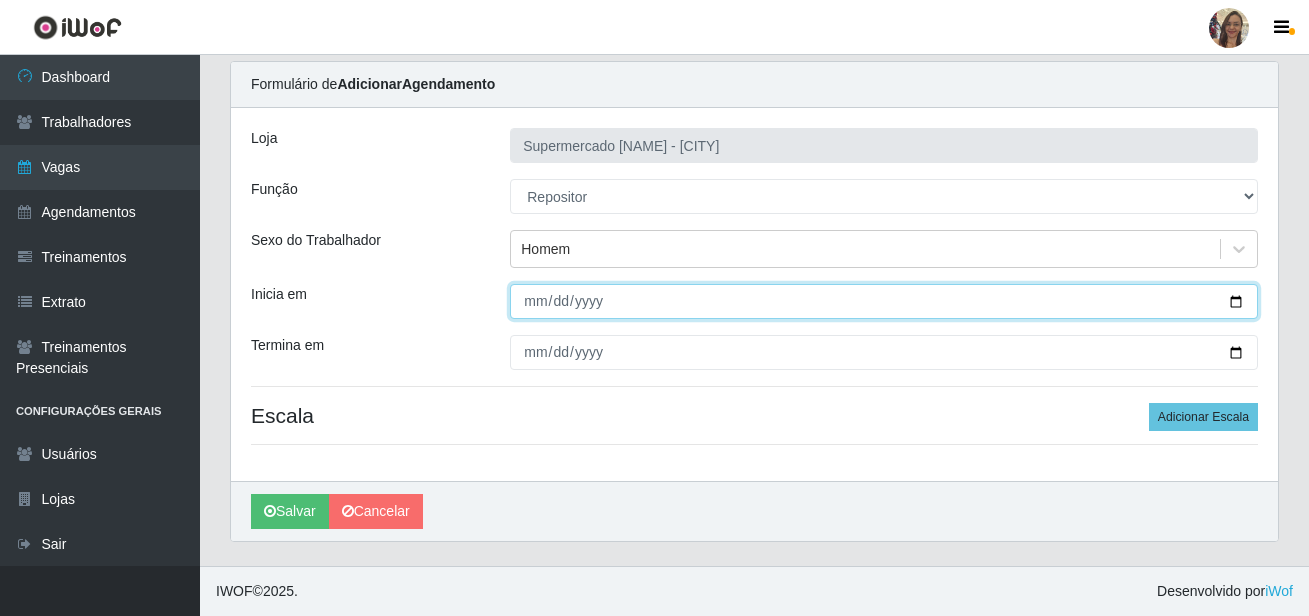click on "Inicia em" at bounding box center (884, 301) 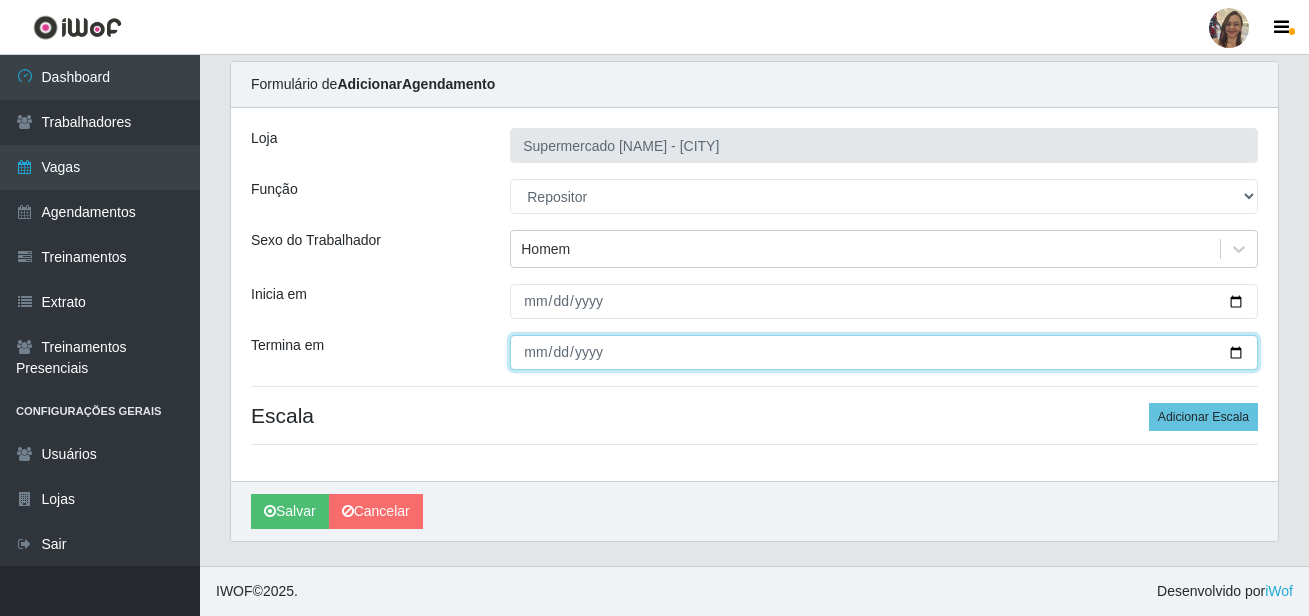 click on "Termina em" at bounding box center [884, 352] 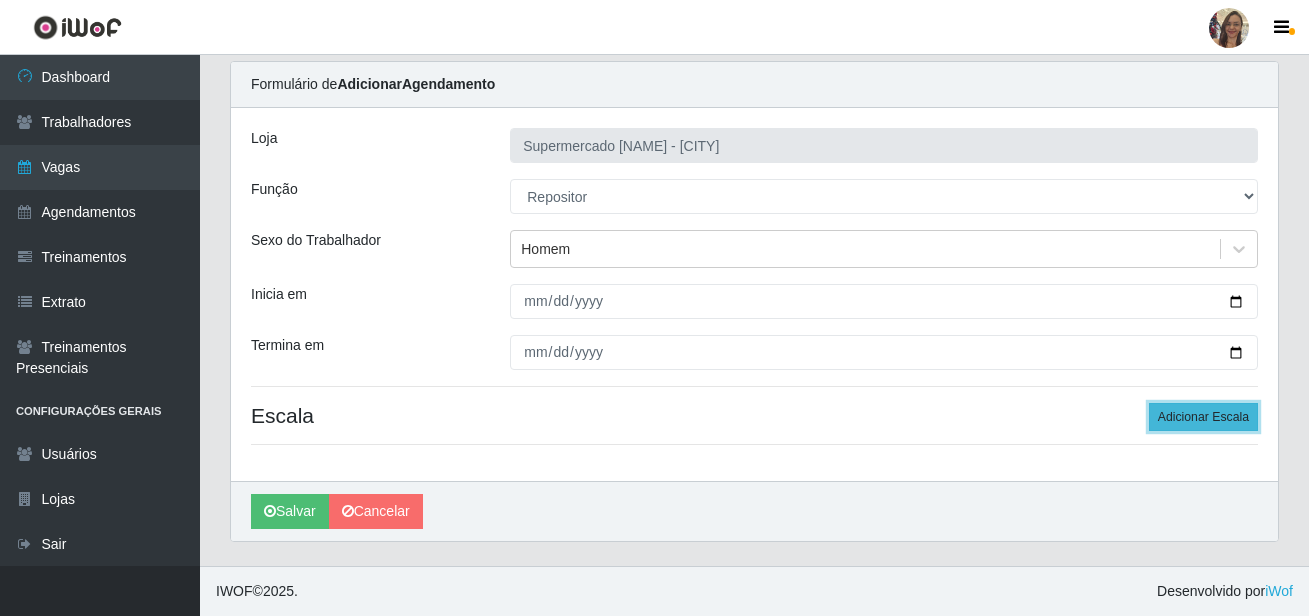 click on "Adicionar Escala" at bounding box center [1203, 417] 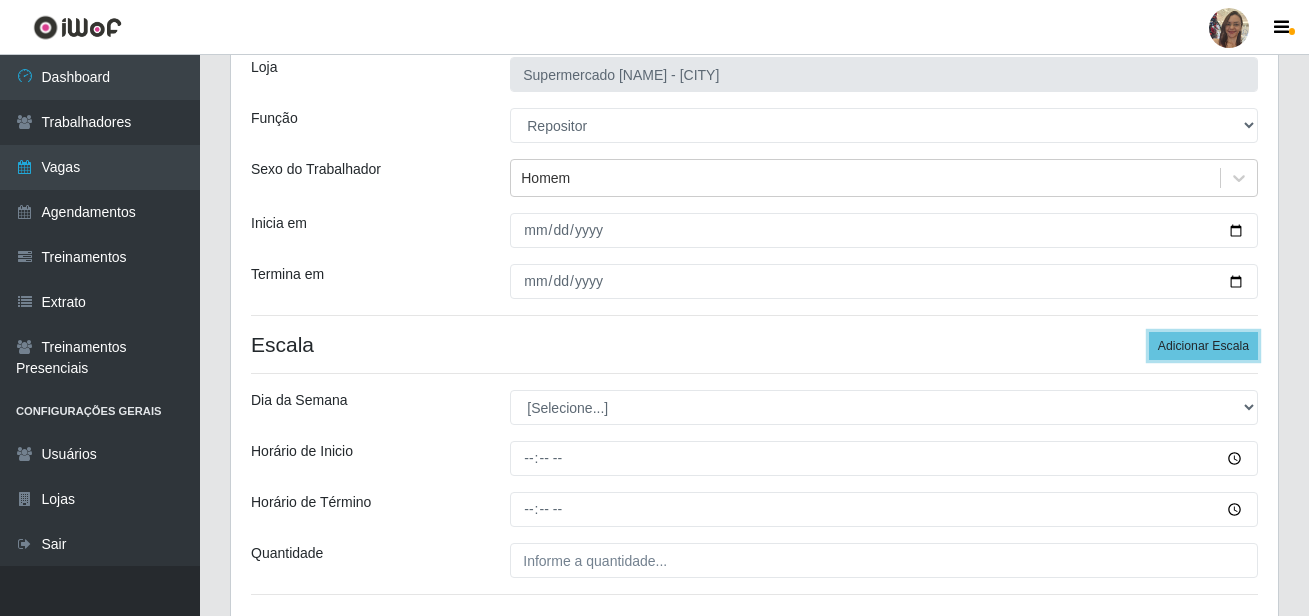 scroll, scrollTop: 164, scrollLeft: 0, axis: vertical 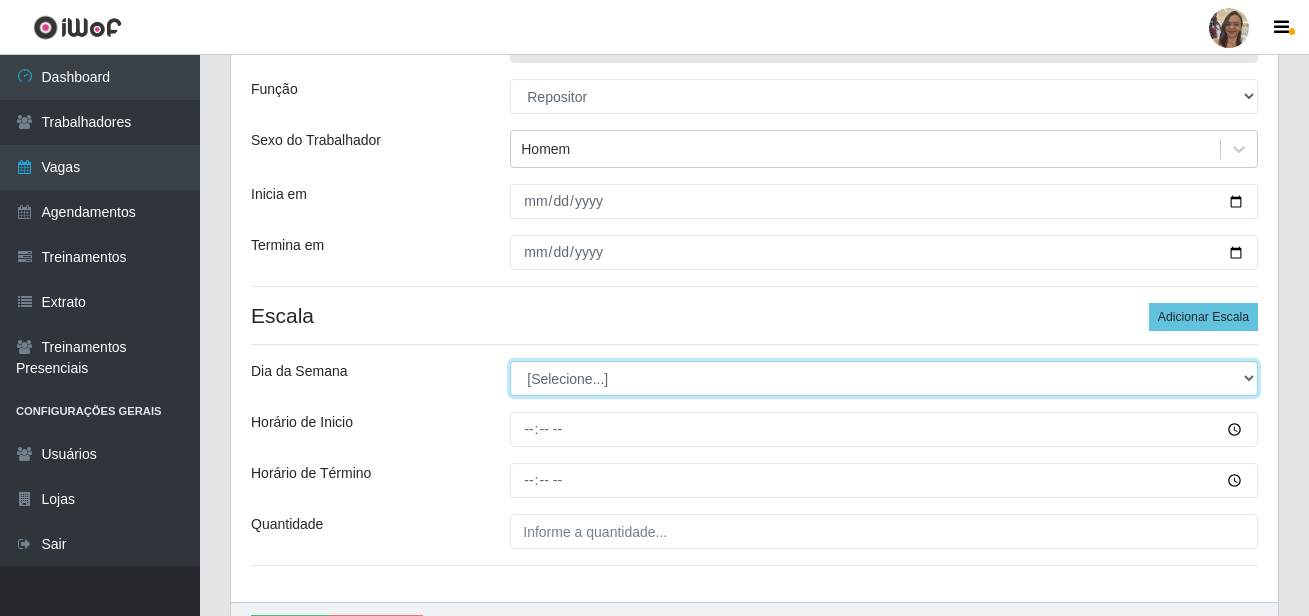 click on "[Selecione...] Segunda Terça Quarta Quinta Sexta Sábado Domingo" at bounding box center (884, 378) 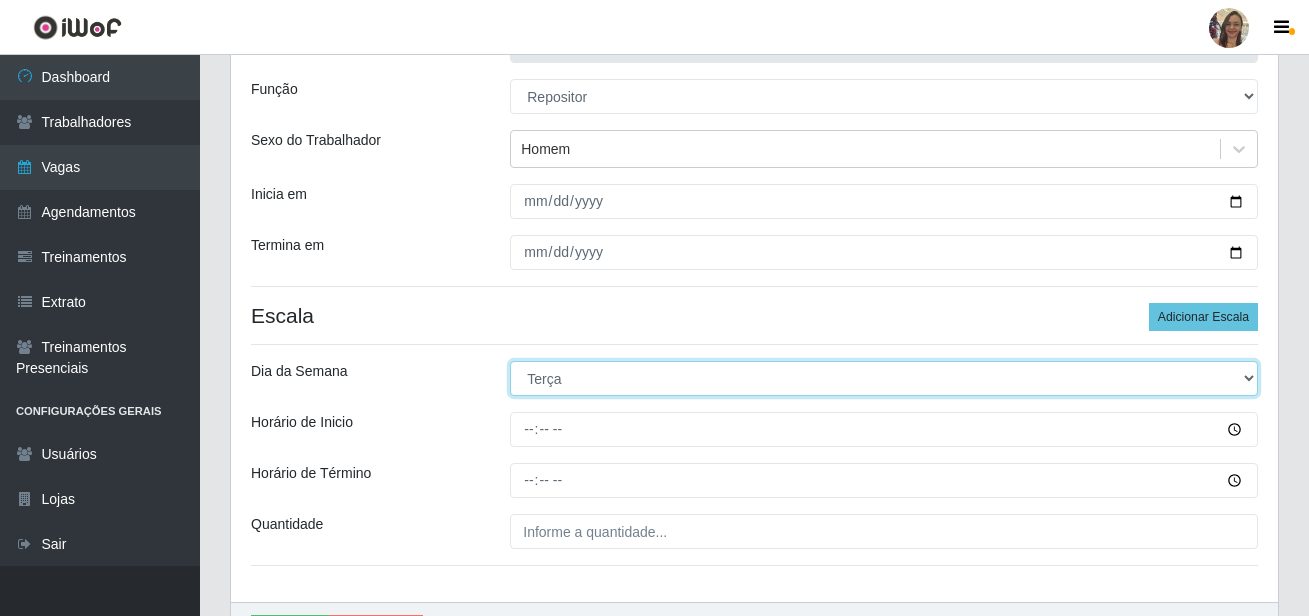 click on "[Selecione...] Segunda Terça Quarta Quinta Sexta Sábado Domingo" at bounding box center [884, 378] 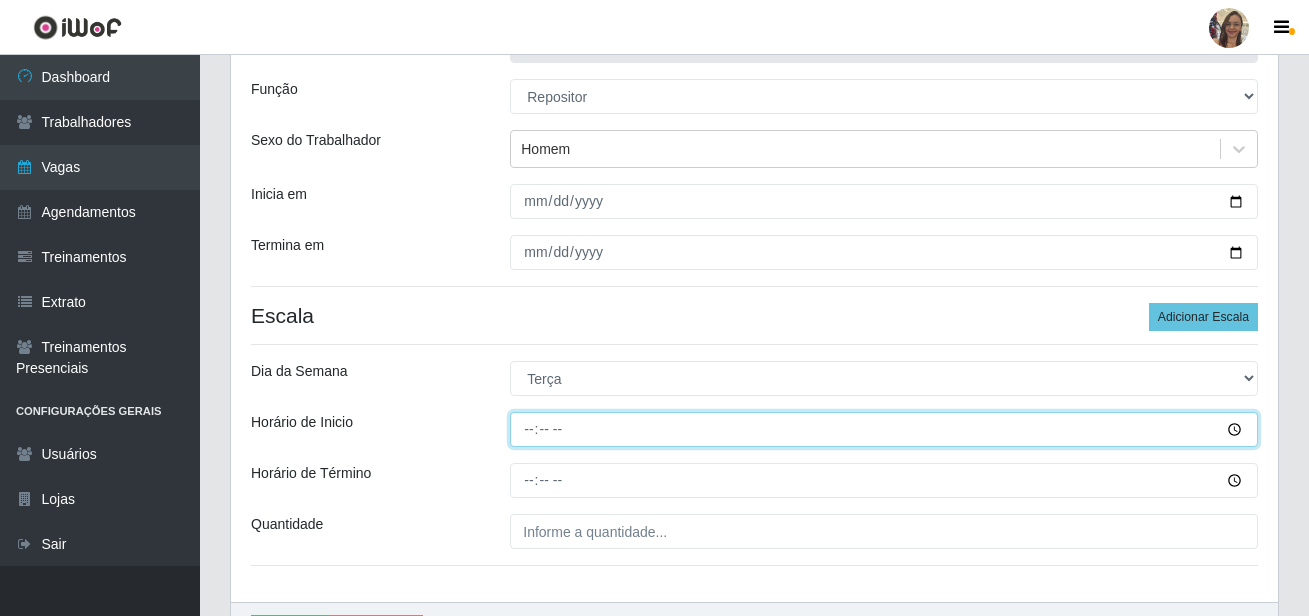 click on "Horário de Inicio" at bounding box center [884, 429] 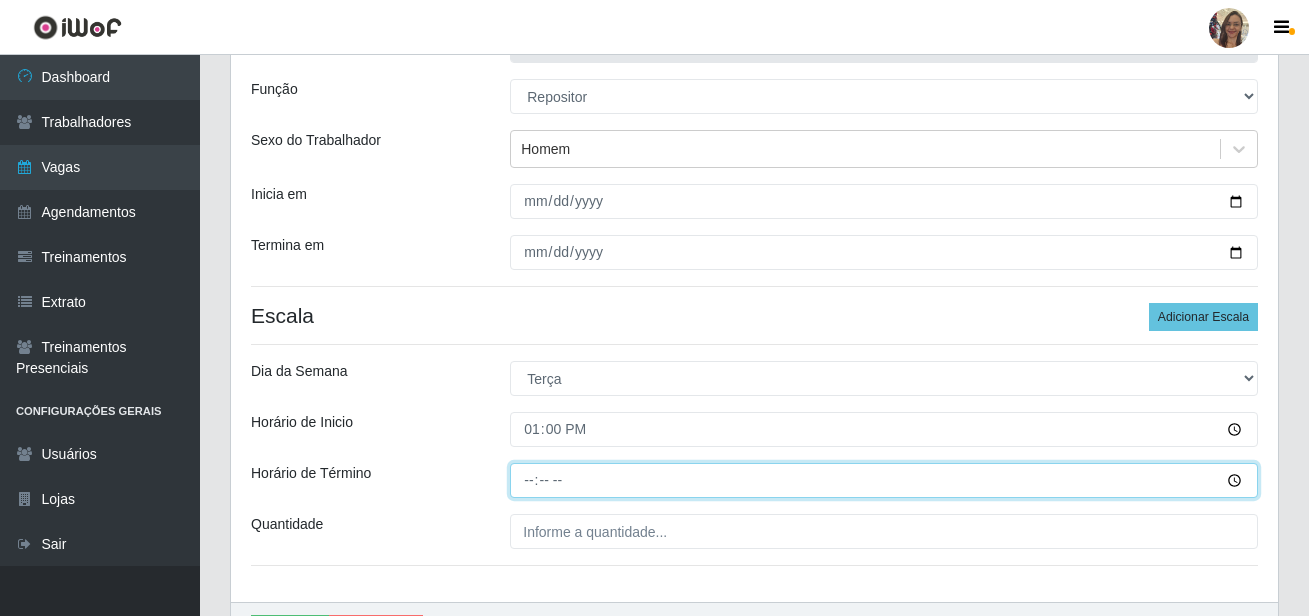 click on "Horário de Término" at bounding box center (884, 480) 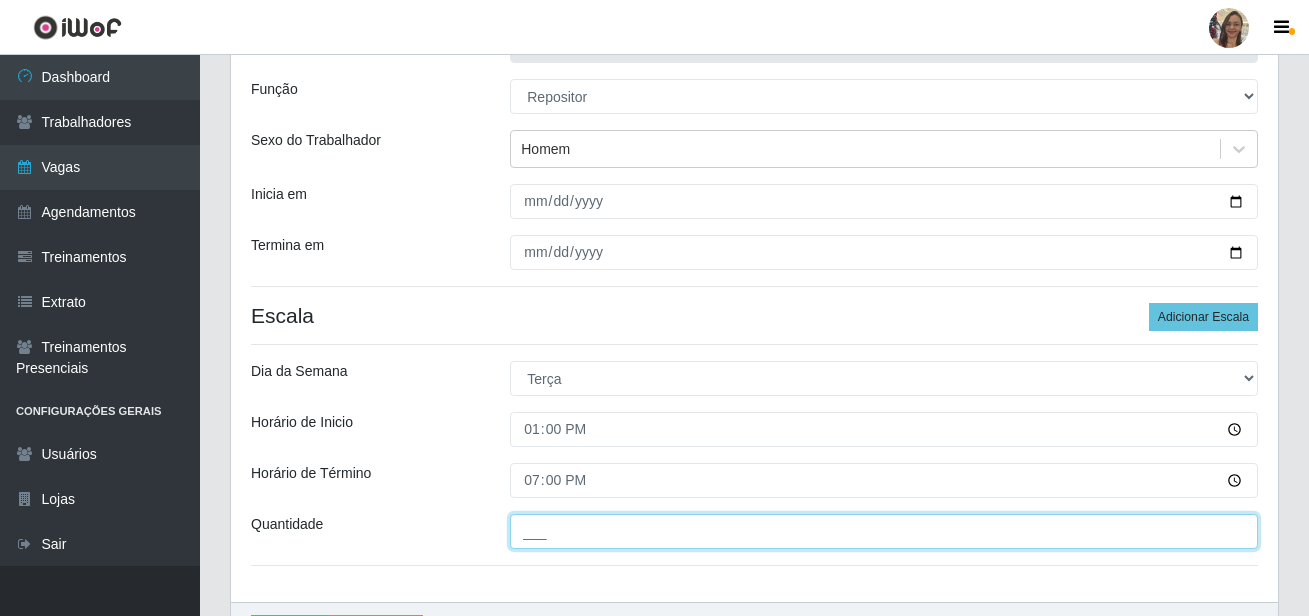 click on "___" at bounding box center (884, 531) 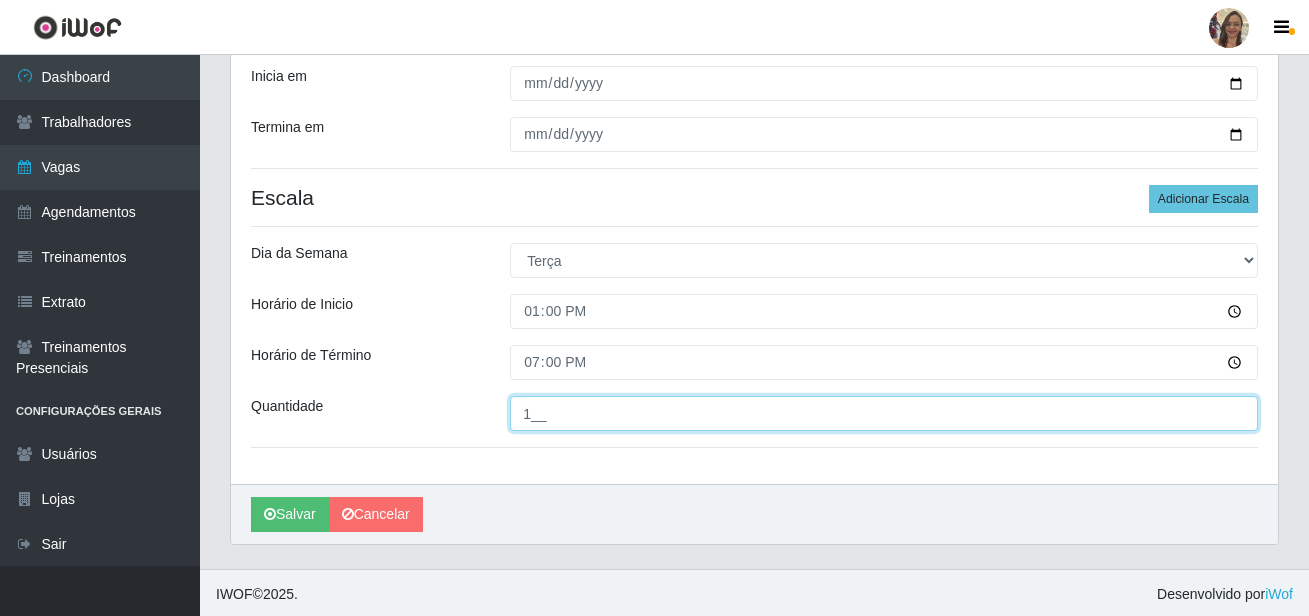 scroll, scrollTop: 285, scrollLeft: 0, axis: vertical 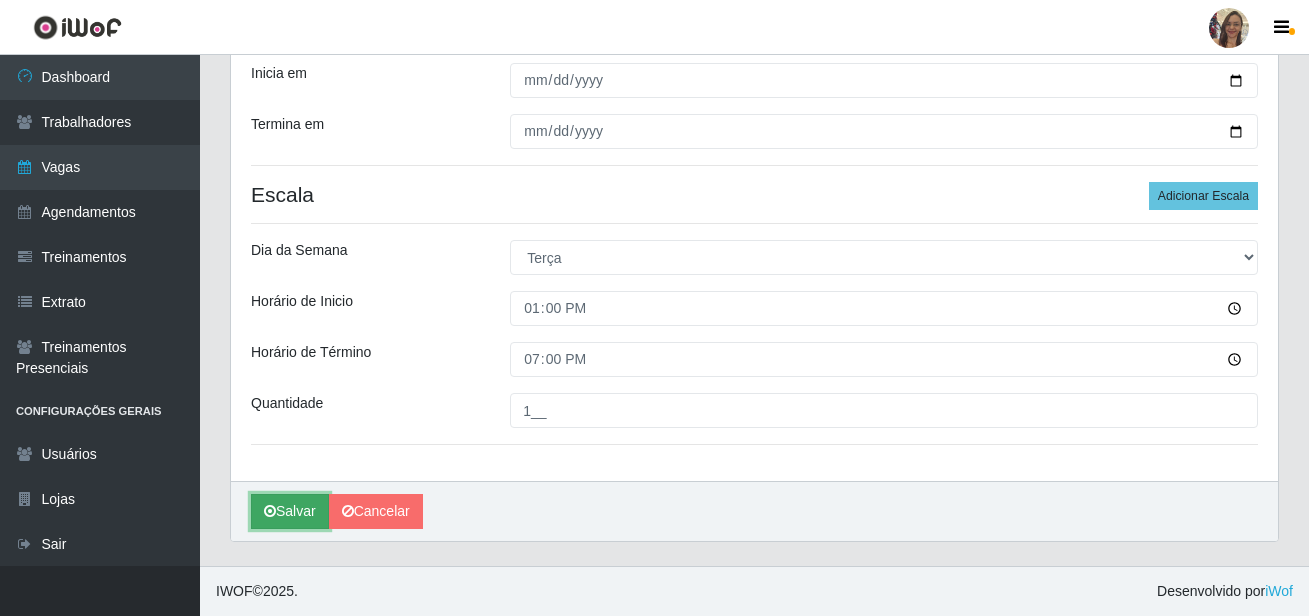 click on "Salvar" at bounding box center (290, 511) 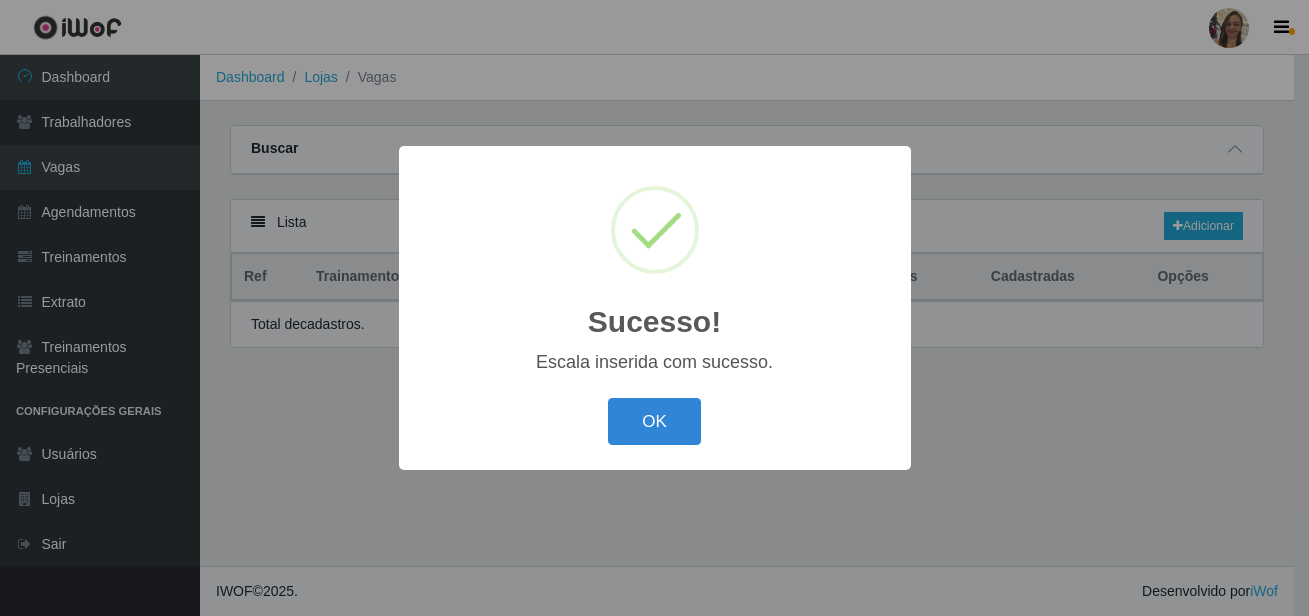 scroll, scrollTop: 0, scrollLeft: 0, axis: both 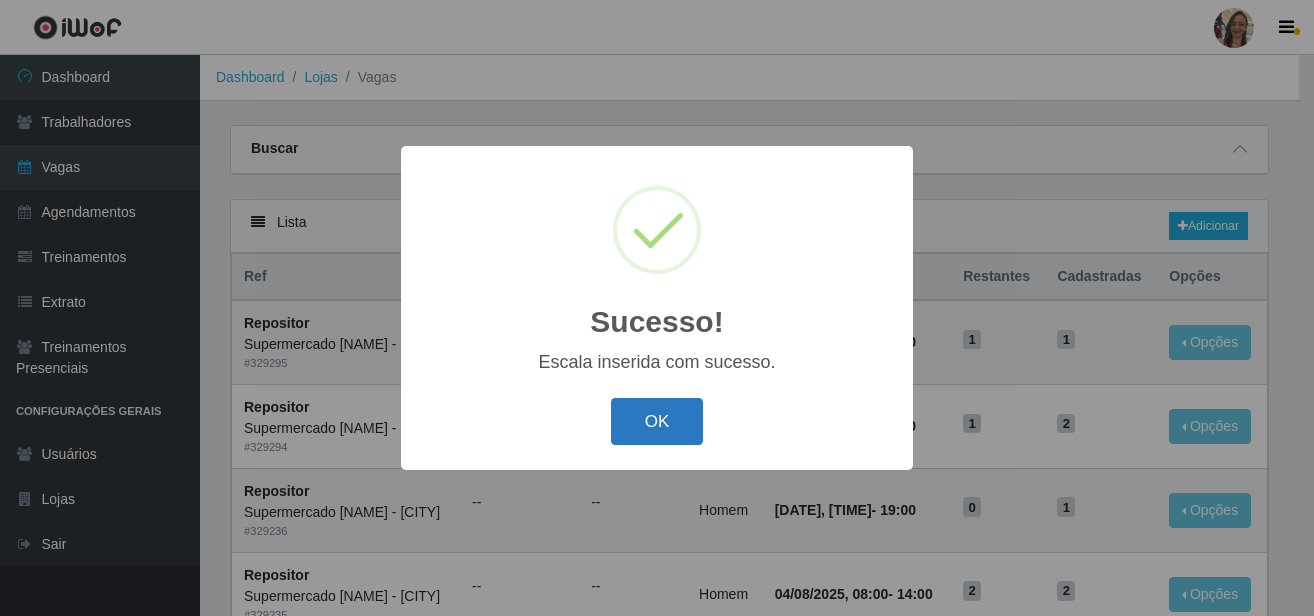 click on "OK" at bounding box center (657, 421) 